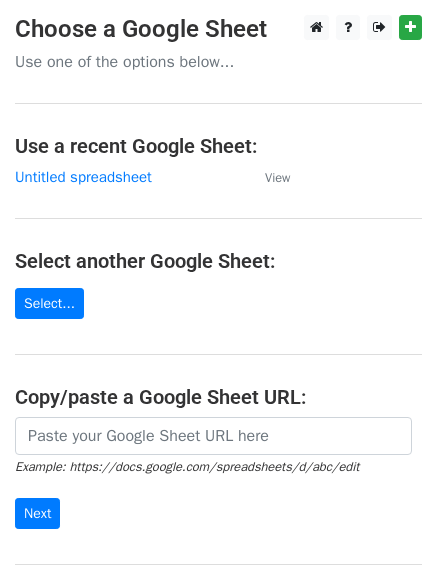 scroll, scrollTop: 0, scrollLeft: 0, axis: both 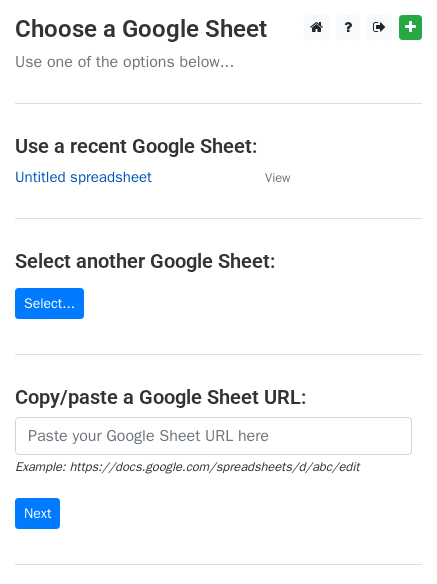 click on "Untitled spreadsheet" at bounding box center [83, 177] 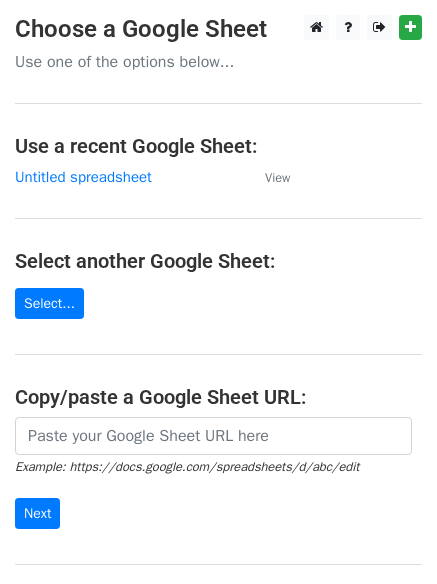 click on "Choose a Google Sheet
Use one of the options below...
Use a recent Google Sheet:
Untitled spreadsheet
View
Select another Google Sheet:
Select...
Copy/paste a Google Sheet URL:
Example:
https://docs.google.com/spreadsheets/d/abc/edit
Next
Google Sheets
Need help?
Help
×
Why do I need to copy/paste a Google Sheet URL?
Normally, MergeMail would show you a list of your Google Sheets to choose from, but because you didn't allow MergeMail access to your Google Drive, it cannot show you a list of your Google Sheets. You can read more about permissions in our  support pages .
If you'd like to see a list of your Google Sheets, you'll need to  sign out of MergeMail  and then sign back in and allow access to your Google Drive.
Are your recipients in a CSV or Excel file?
Import your CSV or Excel file into a Google Sheet  then try again.
Need help with something else?
," at bounding box center (218, 325) 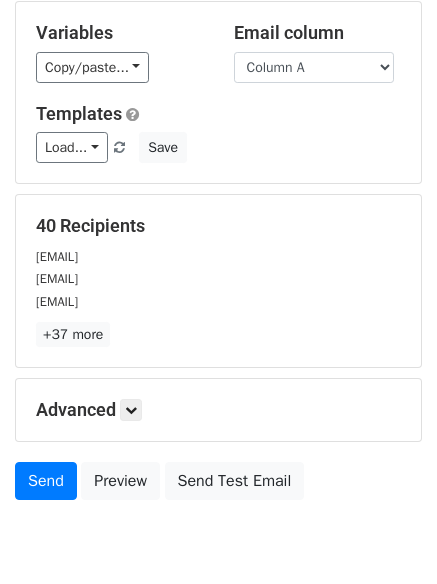 scroll, scrollTop: 193, scrollLeft: 0, axis: vertical 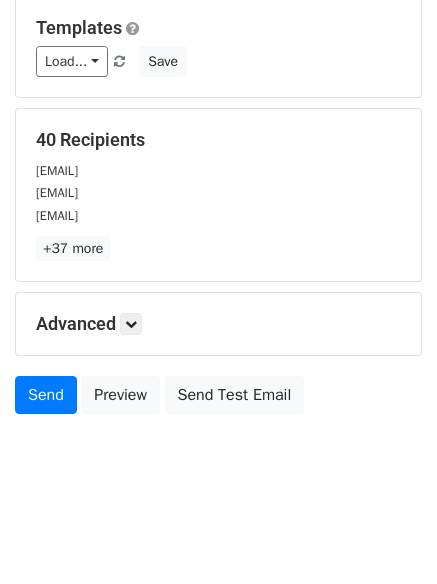 click on "Advanced
Tracking
Track Opens
UTM Codes
Track Clicks
Filters
Only include spreadsheet rows that match the following filters:
Schedule
Send now
Unsubscribe
Add unsubscribe link
Copy unsubscribe link" at bounding box center [218, 324] 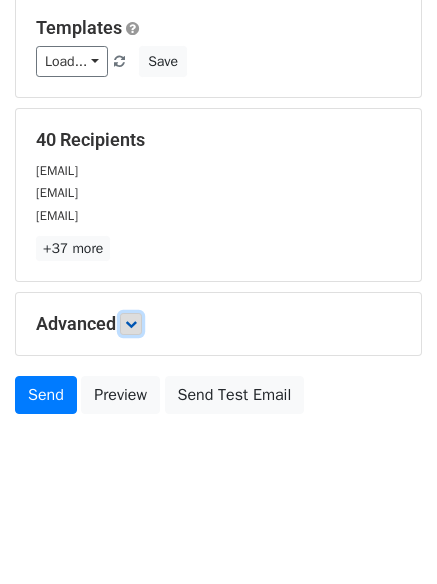 click at bounding box center [131, 324] 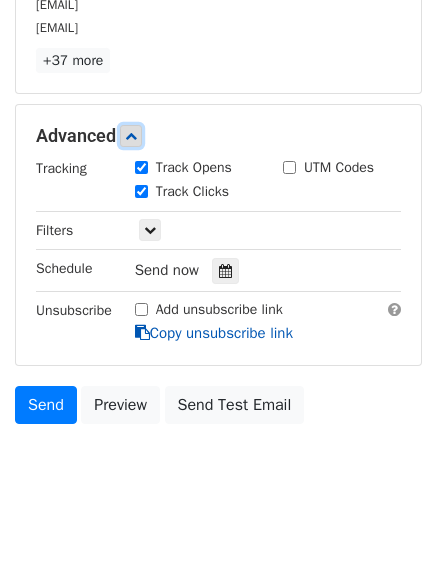 scroll, scrollTop: 388, scrollLeft: 0, axis: vertical 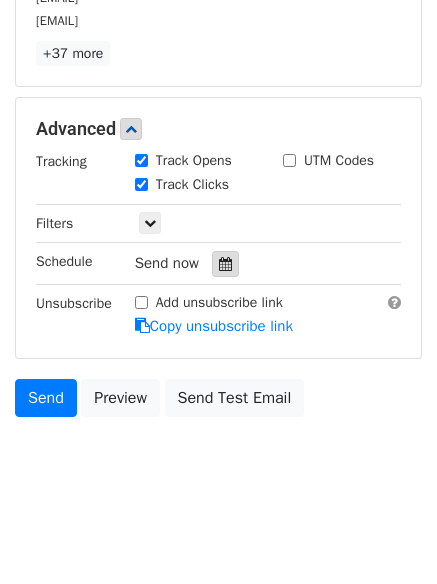 click at bounding box center [225, 264] 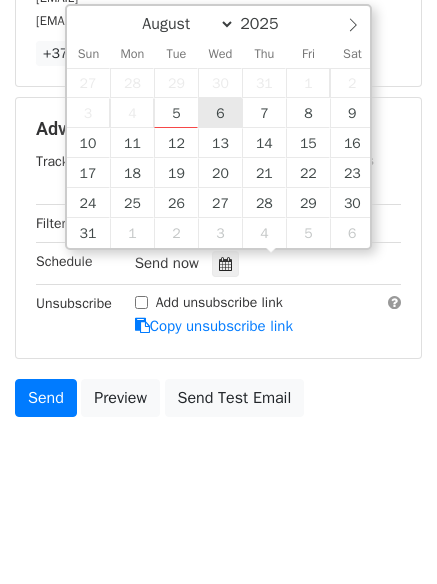 type on "2025-08-06 12:00" 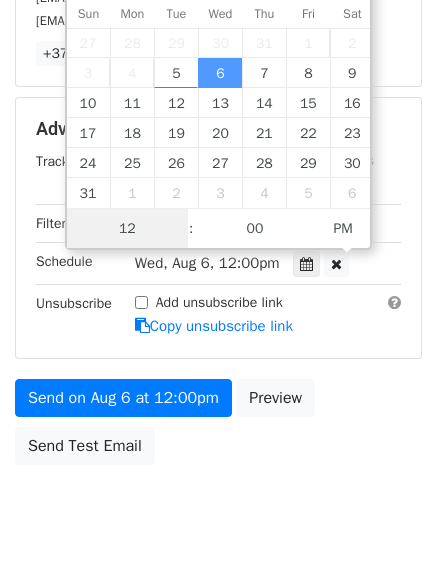 scroll, scrollTop: 1, scrollLeft: 0, axis: vertical 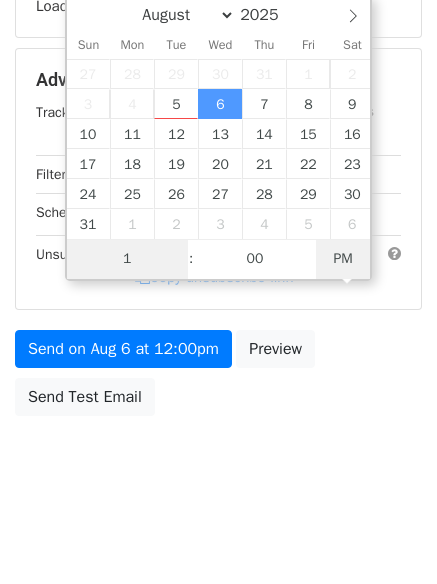 type on "1" 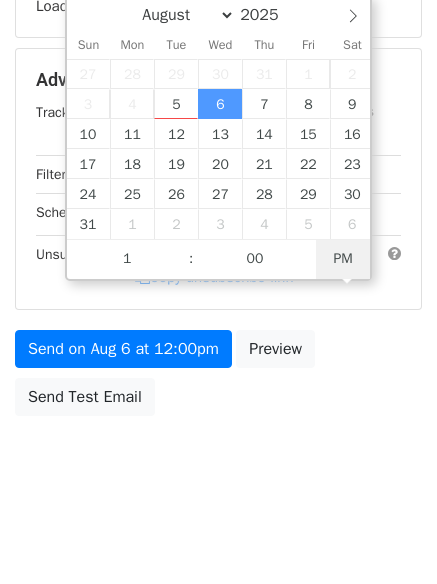 type on "2025-08-06 13:00" 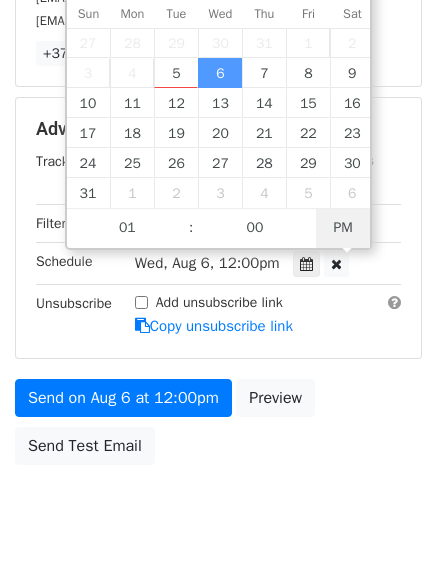 click at bounding box center (336, 264) 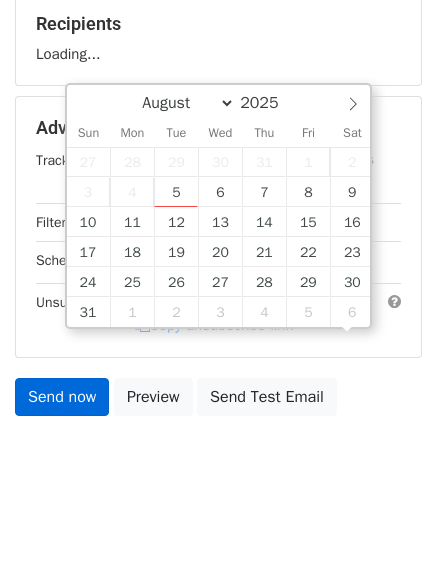 scroll, scrollTop: 388, scrollLeft: 0, axis: vertical 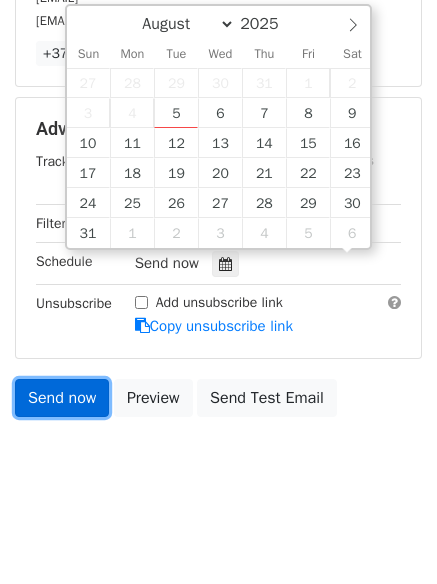 click on "Send now" at bounding box center (62, 398) 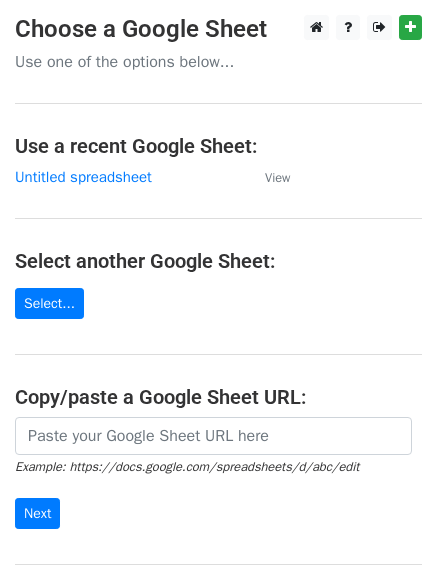 scroll, scrollTop: 0, scrollLeft: 0, axis: both 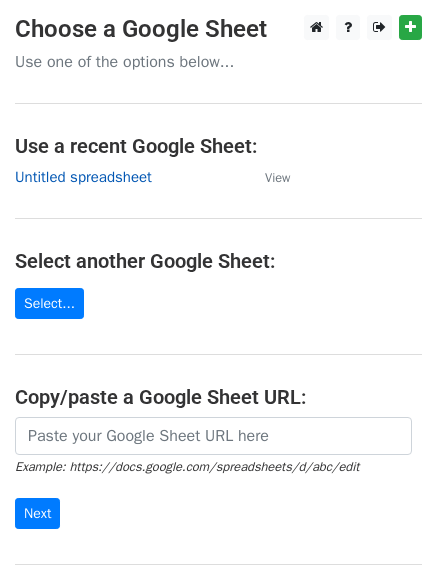 click on "Untitled spreadsheet" at bounding box center (83, 177) 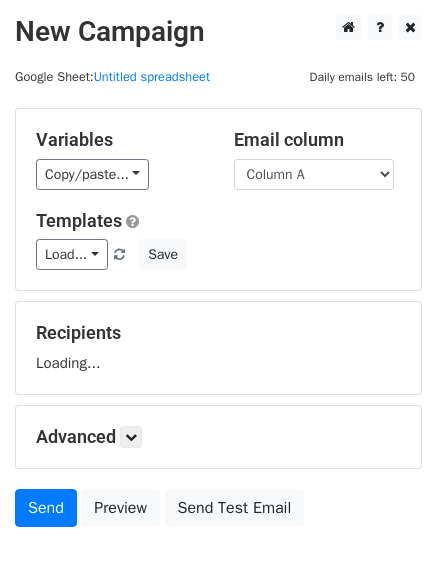 scroll, scrollTop: 0, scrollLeft: 0, axis: both 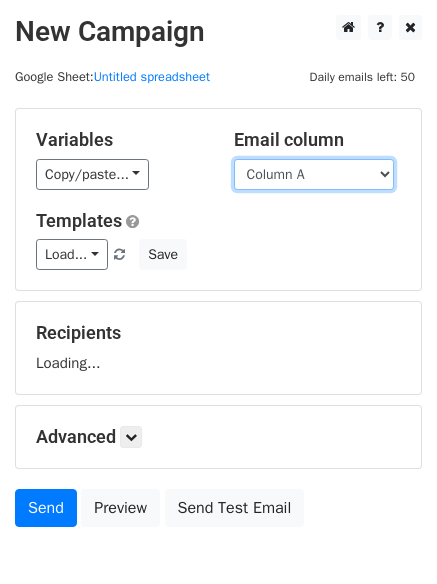 click on "Column A
Column B
Column C
Column D
Column E
Column F
Column G
Column H" at bounding box center [314, 174] 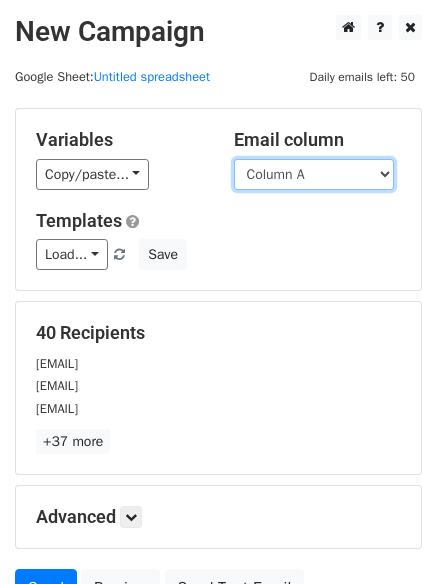 click on "Column A
Column B
Column C
Column D
Column E
Column F
Column G
Column H" at bounding box center [314, 174] 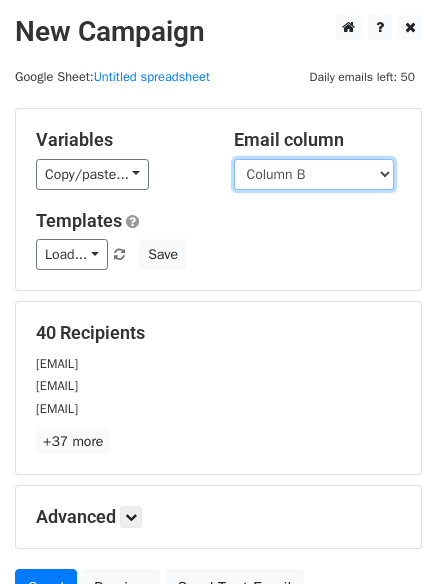 click on "Column A
Column B
Column C
Column D
Column E
Column F
Column G
Column H" at bounding box center [314, 174] 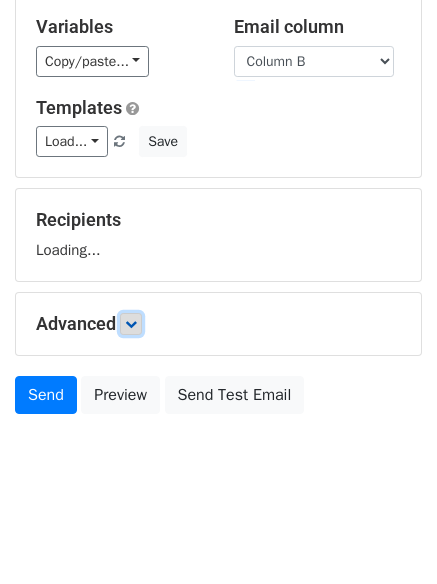 click at bounding box center (131, 324) 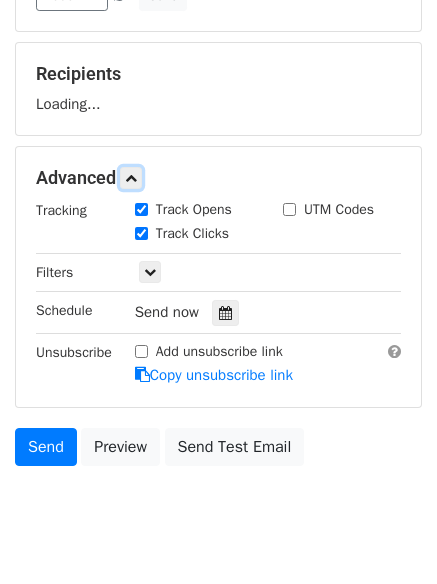 scroll, scrollTop: 266, scrollLeft: 0, axis: vertical 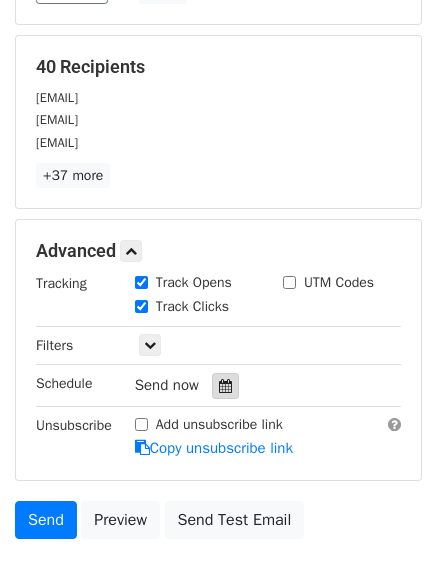 click at bounding box center (225, 386) 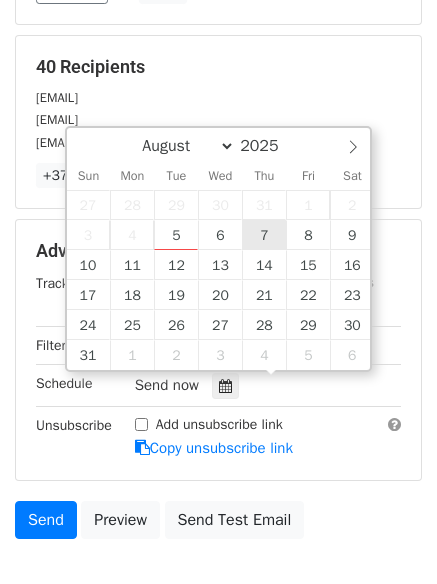 type on "2025-08-07 12:00" 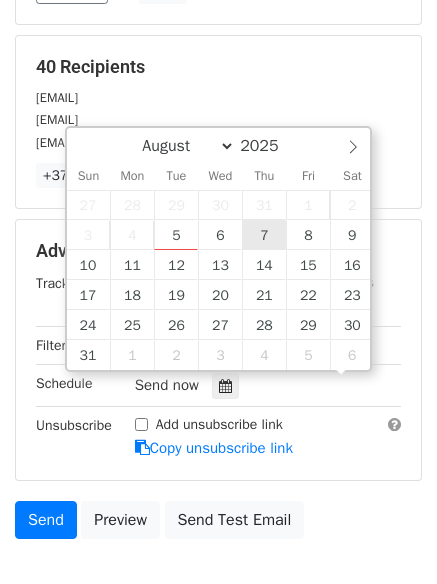 scroll, scrollTop: 1, scrollLeft: 0, axis: vertical 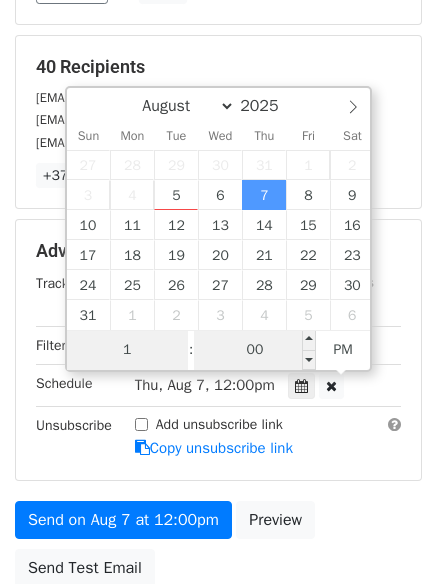 type on "1" 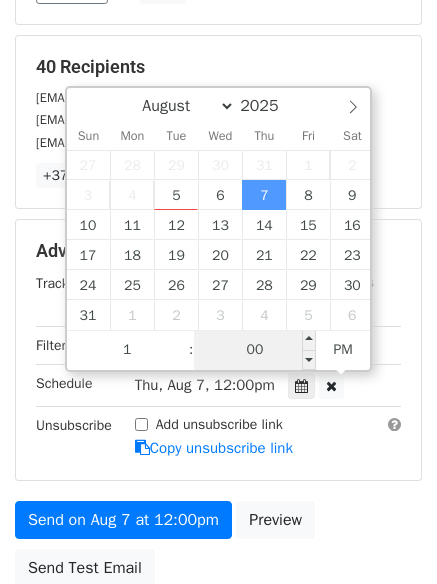 type on "2025-08-07 13:00" 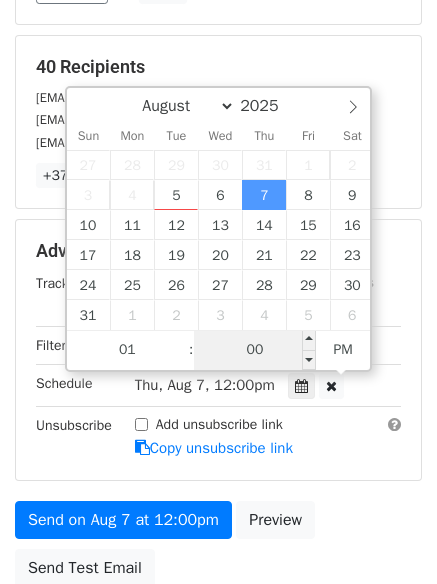 click on "00" at bounding box center (255, 350) 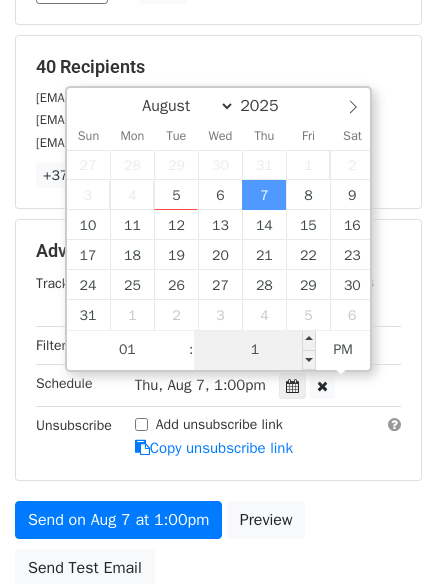 type on "11" 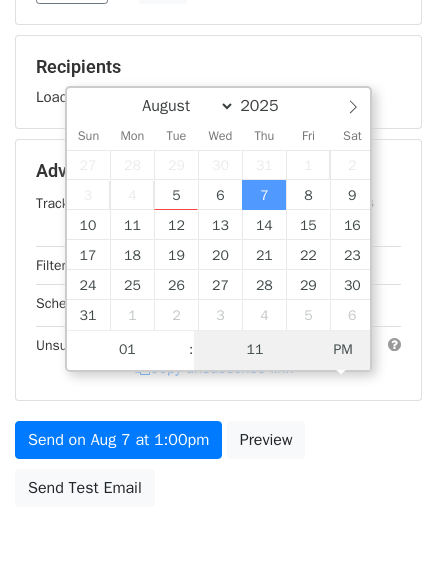 type on "2025-08-07 01:11" 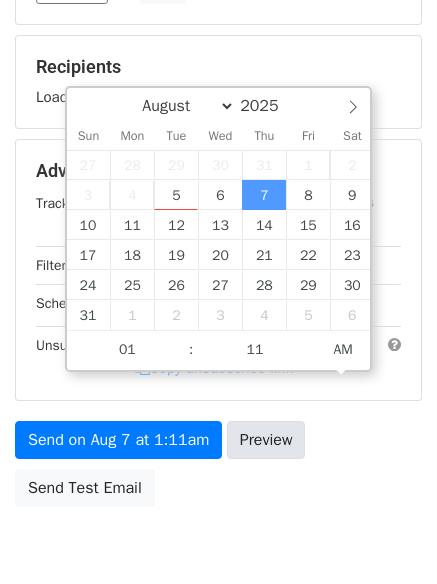 click on "New Campaign
Daily emails left: 50
Google Sheet:
Untitled spreadsheet
Variables
Copy/paste...
{{Column A}}
{{Column B}}
{{Column C}}
{{Column D}}
{{Column E}}
{{Column F}}
{{Column G}}
{{Column H}}
Email column
Column A
Column B
Column C
Column D
Column E
Column F
Column G
Column H
Templates
Load...
No templates saved
Save
Recipients Loading...
Advanced
Tracking
Track Opens
UTM Codes
Track Clicks
Filters
Only include spreadsheet rows that match the following filters:
Schedule
Thu, Aug 7, 1:11am
2025-08-07 01:11
Unsubscribe
Add unsubscribe link
Copy unsubscribe link
Send on Aug 7 at 1:11am" at bounding box center (218, 173) 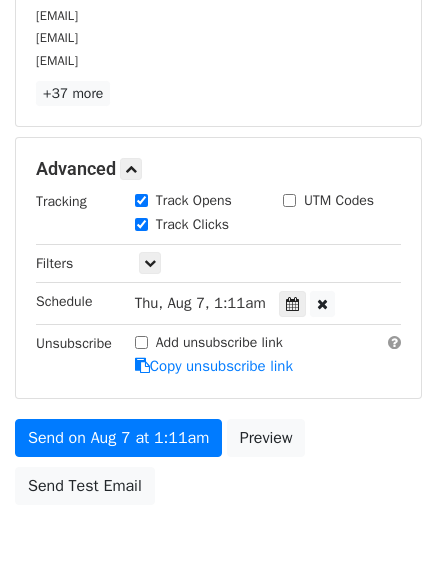 scroll, scrollTop: 437, scrollLeft: 0, axis: vertical 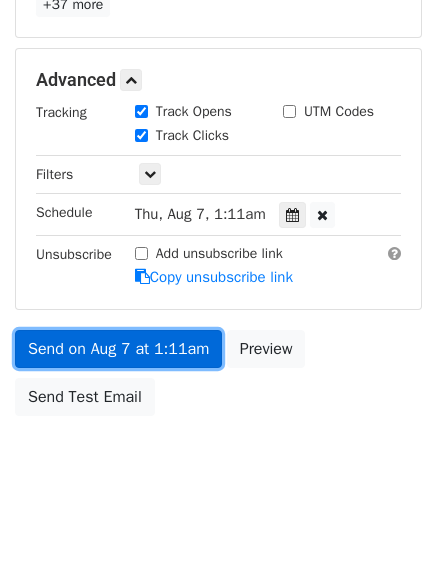 click on "Send on Aug 7 at 1:11am" at bounding box center [118, 349] 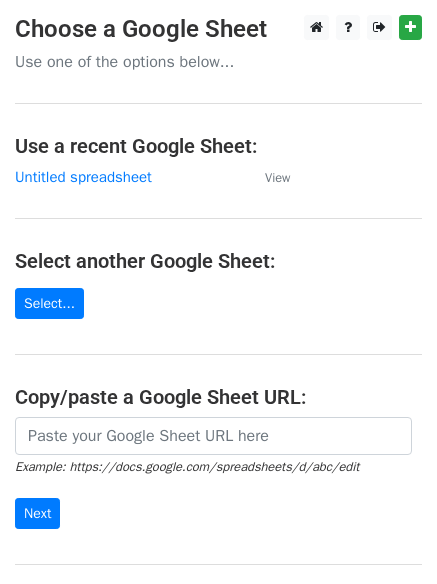 scroll, scrollTop: 0, scrollLeft: 0, axis: both 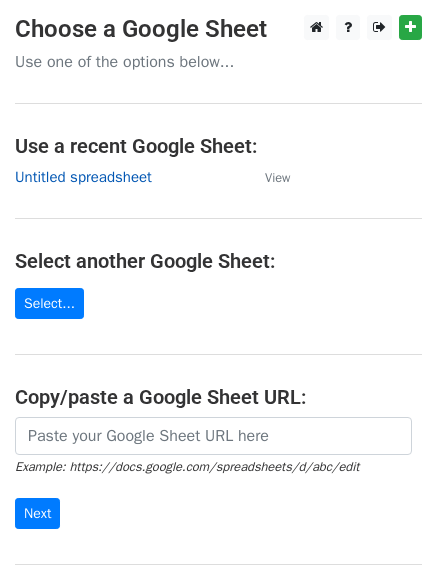 click on "Untitled spreadsheet" at bounding box center [83, 177] 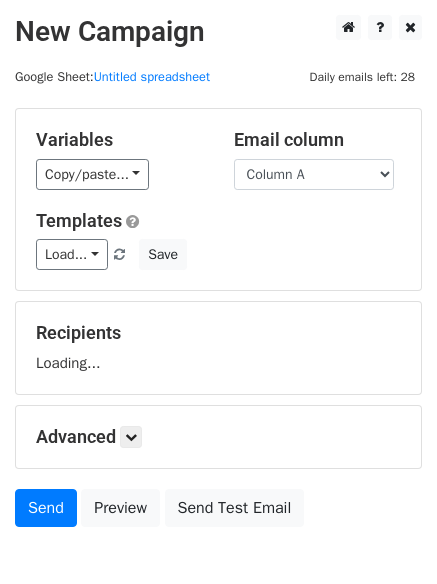 scroll, scrollTop: 0, scrollLeft: 0, axis: both 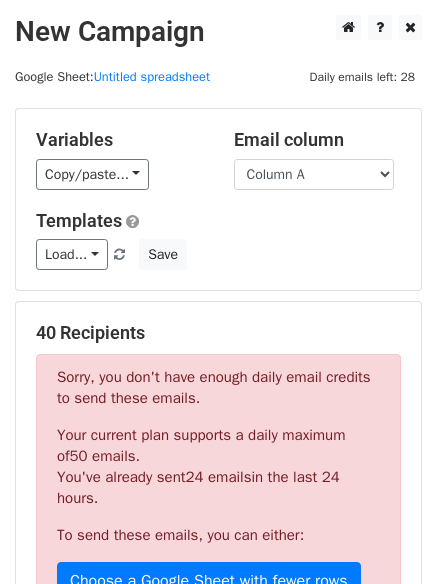 click on "Load...
No templates saved
Save" at bounding box center [218, 254] 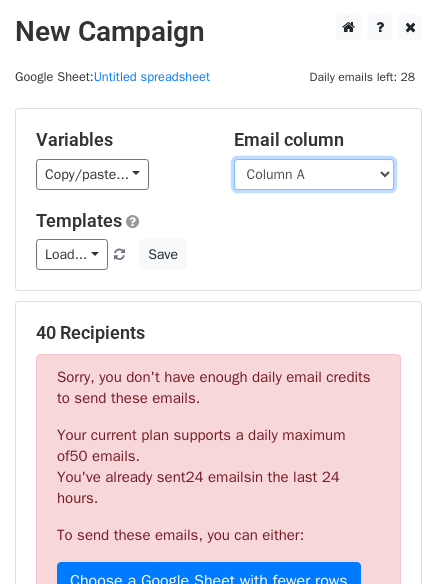 click on "Column A
Column B
Column C
Column D
Column E
Column F
Column G
Column H" at bounding box center [314, 174] 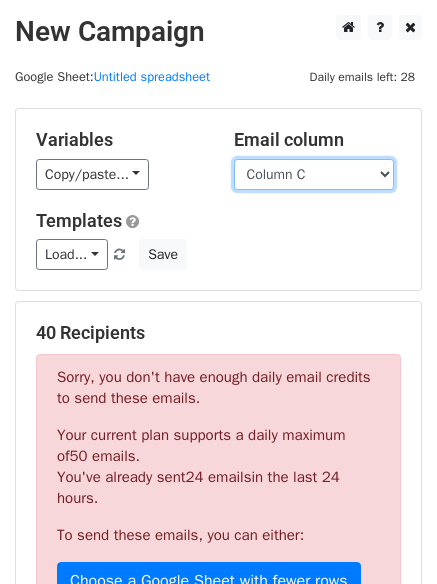 click on "Column A
Column B
Column C
Column D
Column E
Column F
Column G
Column H" at bounding box center [314, 174] 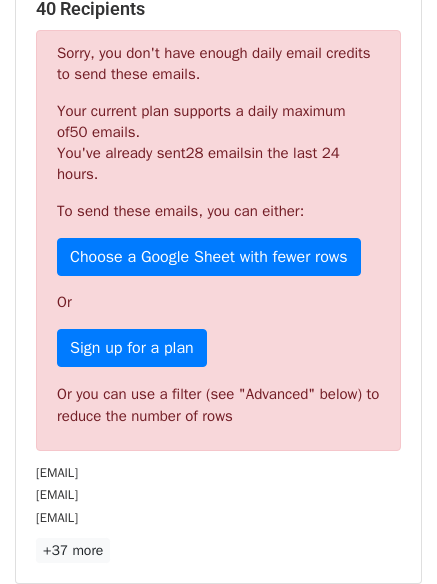 scroll, scrollTop: 626, scrollLeft: 0, axis: vertical 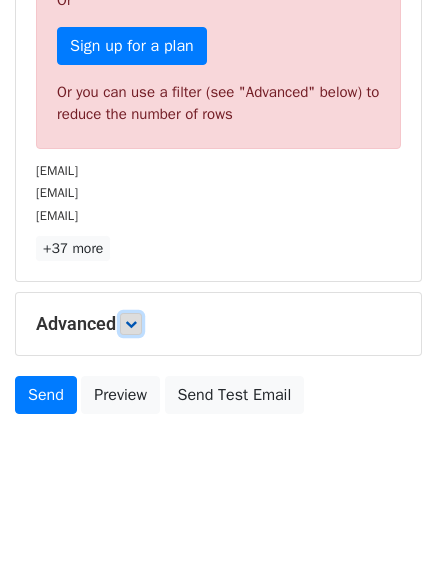 click at bounding box center (131, 324) 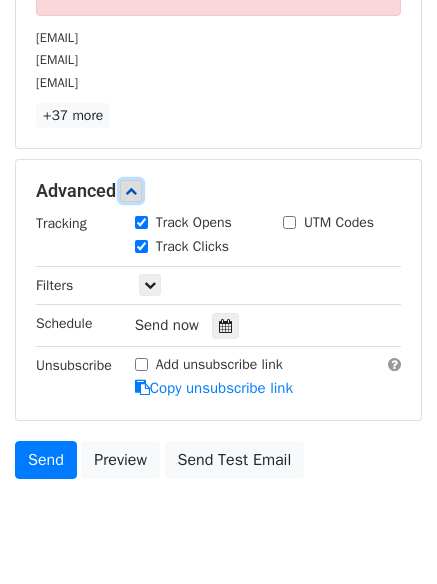 scroll, scrollTop: 783, scrollLeft: 0, axis: vertical 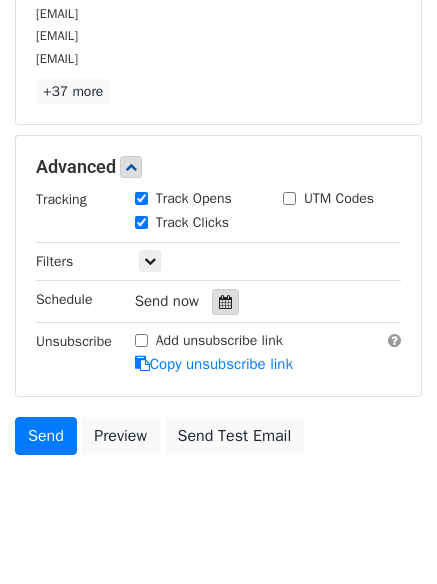 click at bounding box center [225, 302] 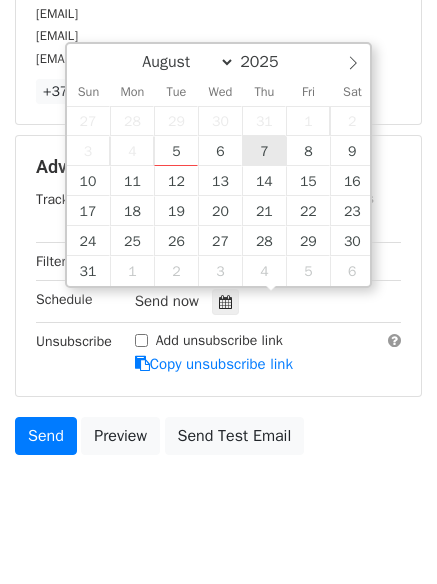 type on "2025-08-07 12:00" 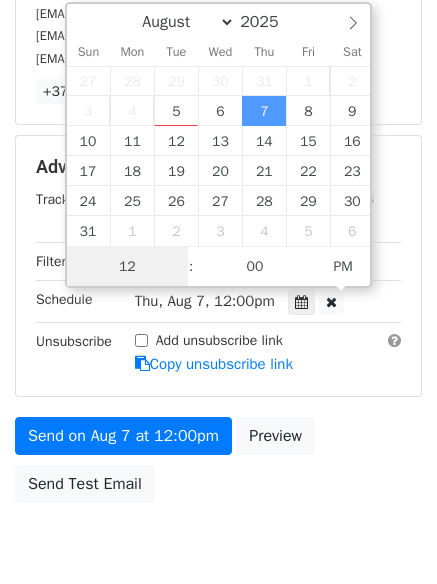 scroll, scrollTop: 1, scrollLeft: 0, axis: vertical 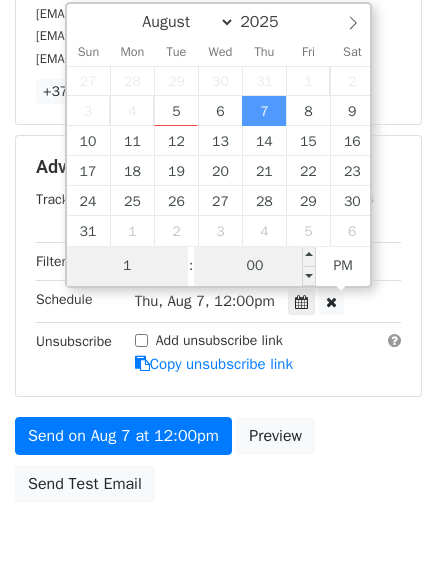 type on "1" 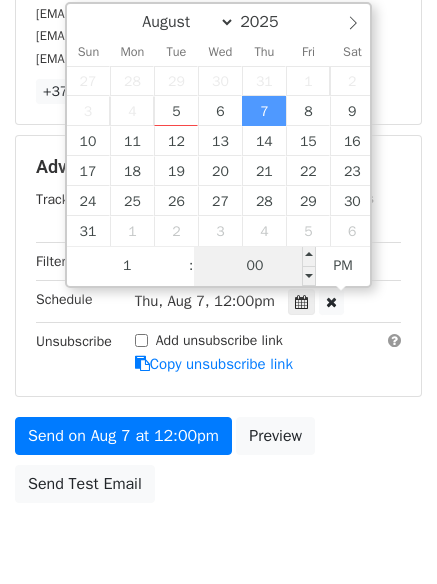 type on "2025-08-07 13:00" 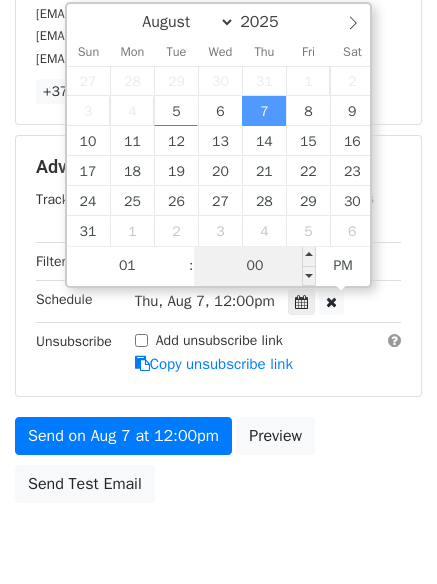 click on "00" at bounding box center (255, 266) 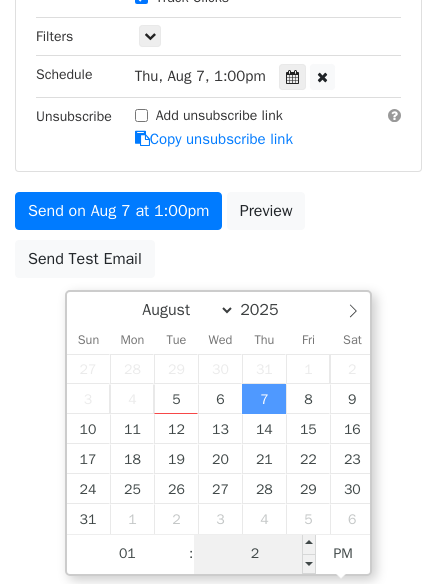 type on "22" 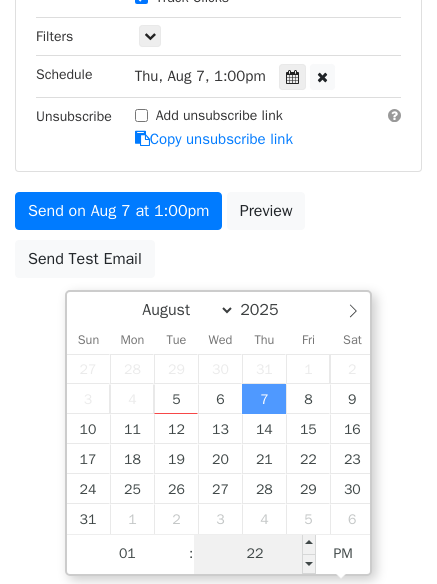 scroll, scrollTop: 783, scrollLeft: 0, axis: vertical 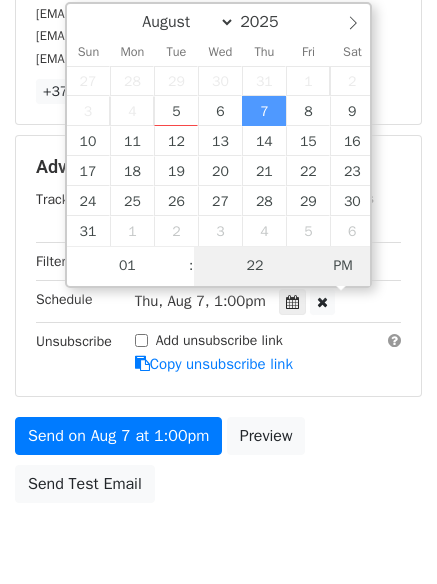 click on "PM" at bounding box center (343, 266) 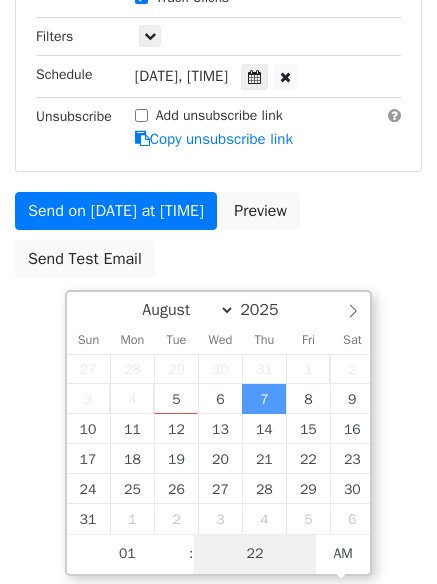 scroll, scrollTop: 783, scrollLeft: 0, axis: vertical 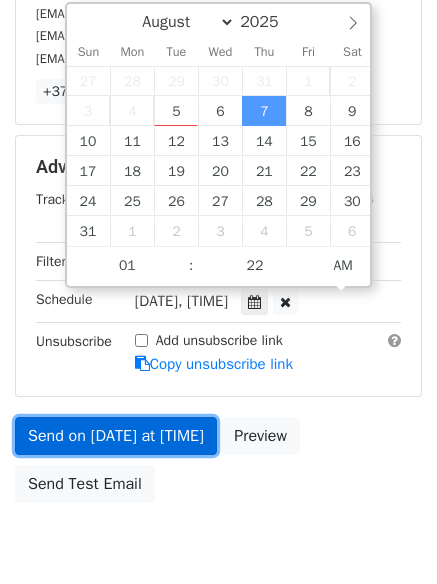 click on "Send on Aug 7 at 1:22am" at bounding box center [116, 436] 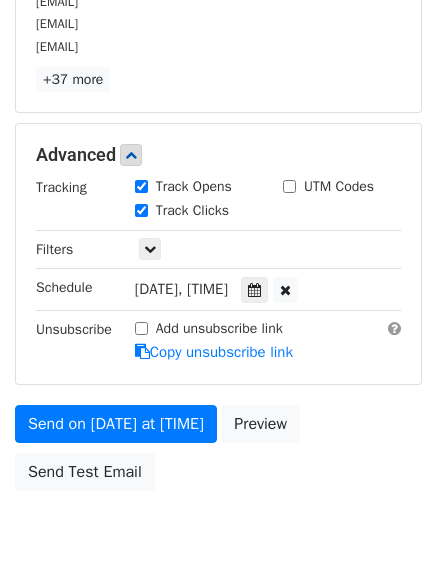 scroll, scrollTop: 670, scrollLeft: 0, axis: vertical 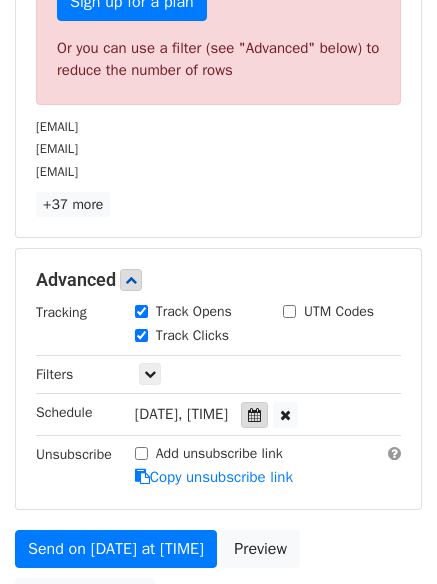 click at bounding box center (254, 415) 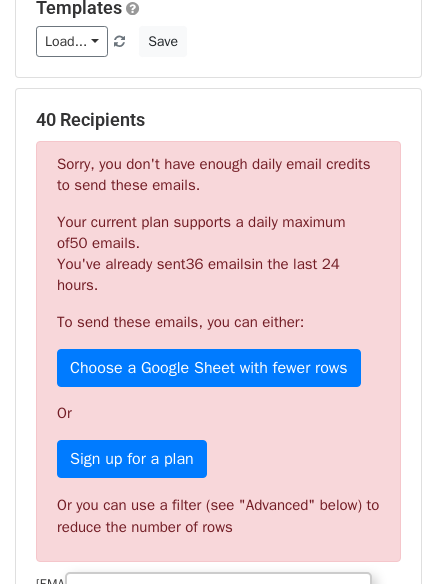 scroll, scrollTop: 370, scrollLeft: 0, axis: vertical 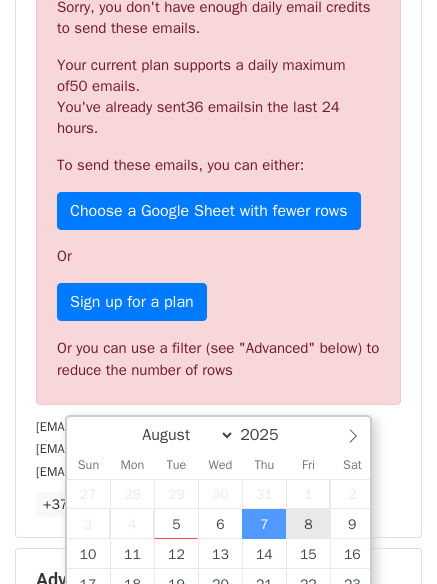 type on "2025-08-08 01:22" 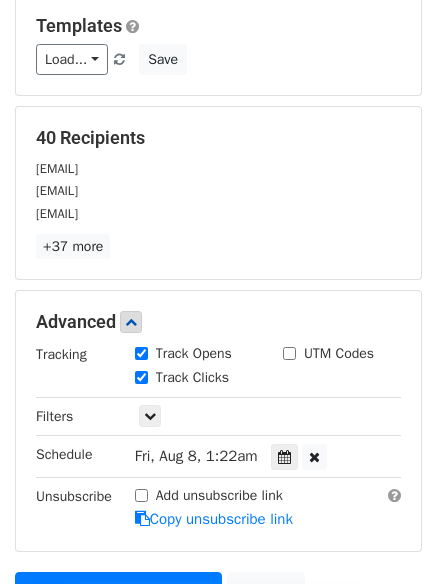scroll, scrollTop: 495, scrollLeft: 0, axis: vertical 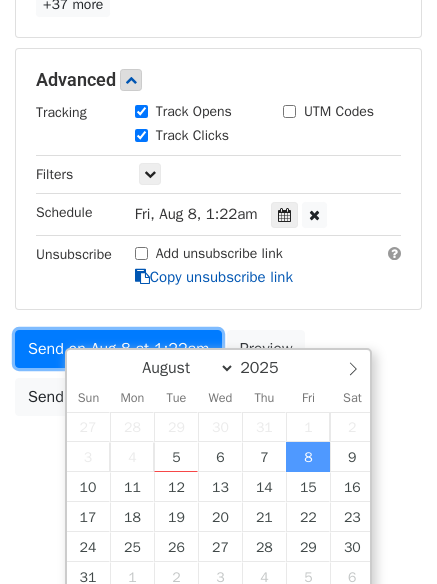 click on "Variables
Copy/paste...
{{Column A}}
{{Column B}}
{{Column C}}
{{Column D}}
{{Column E}}
{{Column F}}
{{Column G}}
{{Column H}}
Email column
Column A
Column B
Column C
Column D
Column E
Column F
Column G
Column H
Templates
Load...
No templates saved
Save
40 Recipients
alizainsial45@gmail.com
johnjessica83@gmail.com
Trudydillinger@gmail.com
+37 more
40 Recipients
×
alizainsial45@gmail.com
johnjessica83@gmail.com
Trudydillinger@gmail.com
zakhmiofficial70@gmail.com
poovelt69@gmail.com
jennricoluv68@gmail.com
jabbar02102005@gmail.com
Lewwaller13@gmail.com
Andreapitron@gmail.con
+jdhdjrjtjjf@gmail.com
pmonster8882@gmail.com
Evadecker72@gmail.com
vm2724140@gmail.com
rorrerscott@gmail.com" at bounding box center [218, 48] 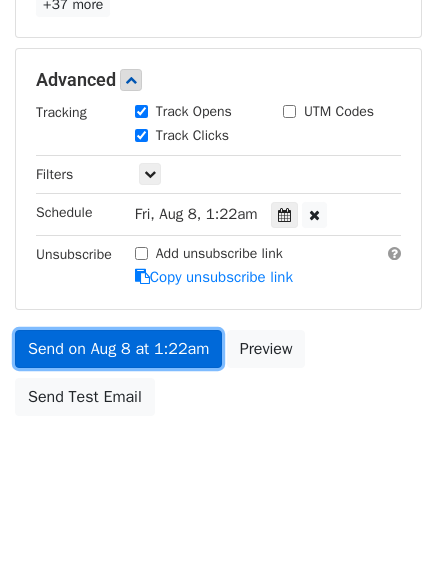 click on "Send on Aug 8 at 1:22am" at bounding box center [118, 349] 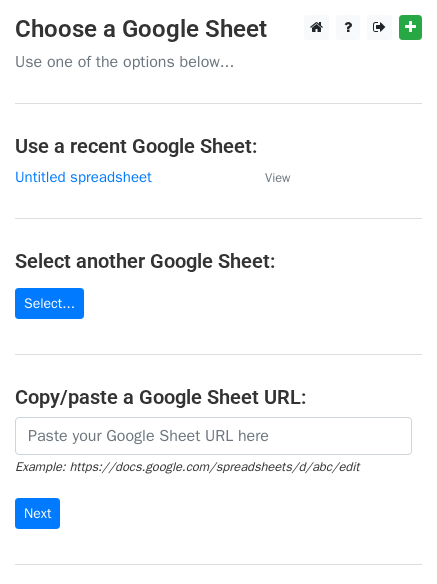 scroll, scrollTop: 0, scrollLeft: 0, axis: both 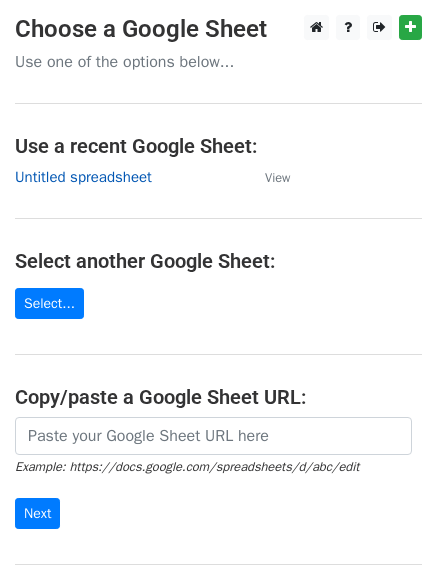 click on "Untitled spreadsheet" at bounding box center (83, 177) 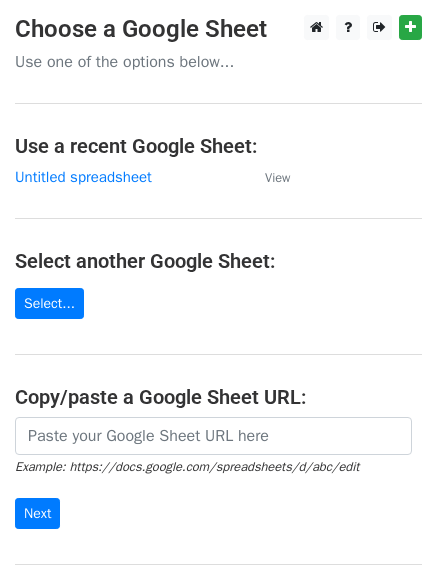click on "Choose a Google Sheet
Use one of the options below...
Use a recent Google Sheet:
Untitled spreadsheet
View
Select another Google Sheet:
Select...
Copy/paste a Google Sheet URL:
Example:
https://docs.google.com/spreadsheets/d/abc/edit
Next
Google Sheets
Need help?
Help
×
Why do I need to copy/paste a Google Sheet URL?
Normally, MergeMail would show you a list of your Google Sheets to choose from, but because you didn't allow MergeMail access to your Google Drive, it cannot show you a list of your Google Sheets. You can read more about permissions in our  support pages .
If you'd like to see a list of your Google Sheets, you'll need to  sign out of MergeMail  and then sign back in and allow access to your Google Drive.
Are your recipients in a CSV or Excel file?
Import your CSV or Excel file into a Google Sheet  then try again.
Need help with something else?
," at bounding box center [218, 325] 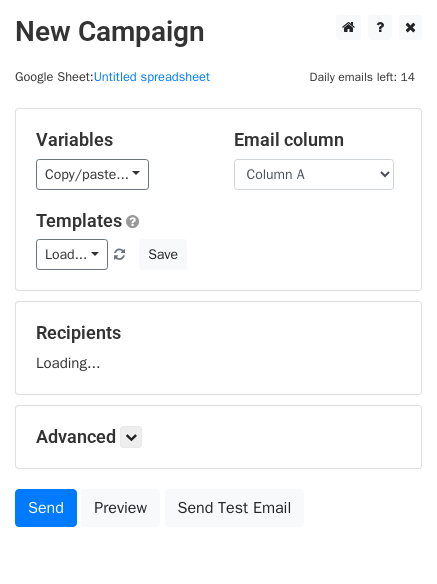 scroll, scrollTop: 0, scrollLeft: 0, axis: both 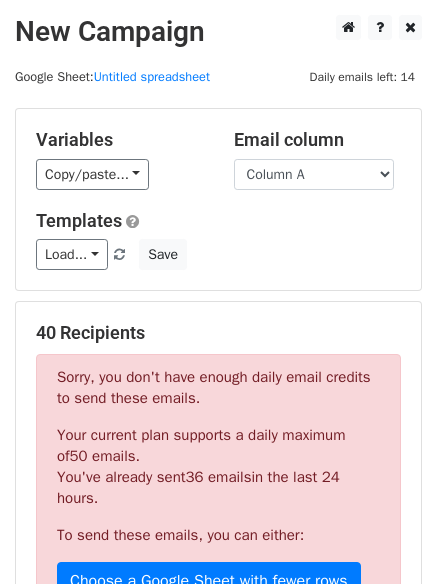 click on "Email column
Column A
Column B
Column C
Column D
Column E
Column F
Column G
Column H" at bounding box center [318, 159] 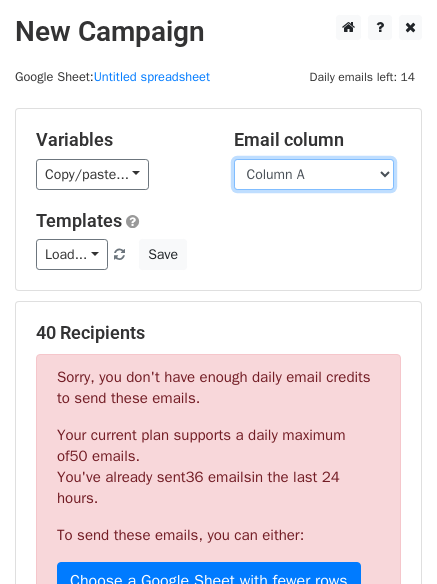 click on "Column A
Column B
Column C
Column D
Column E
Column F
Column G
Column H" at bounding box center (314, 174) 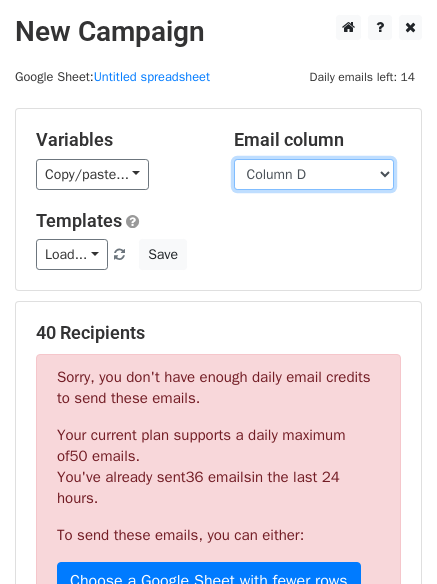 click on "Column A
Column B
Column C
Column D
Column E
Column F
Column G
Column H" at bounding box center (314, 174) 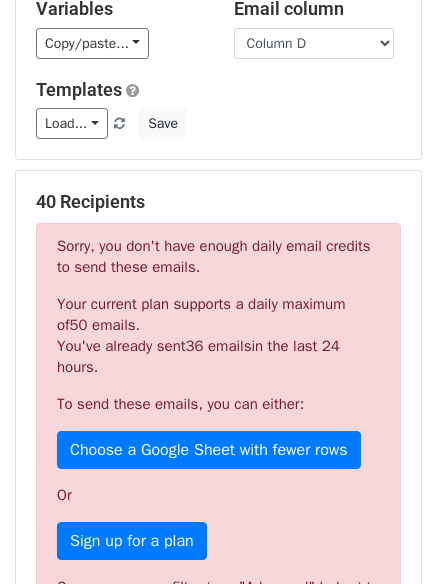 click on "Your current plan supports a daily maximum of  50 emails .
You've already sent  36 emails  in the last 24 hours." at bounding box center (218, 336) 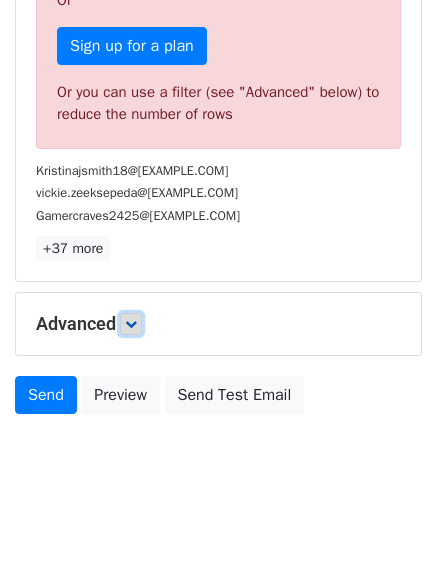 click at bounding box center [131, 324] 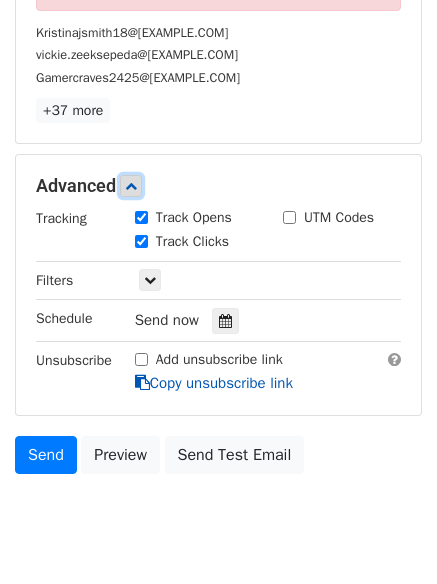 scroll, scrollTop: 770, scrollLeft: 0, axis: vertical 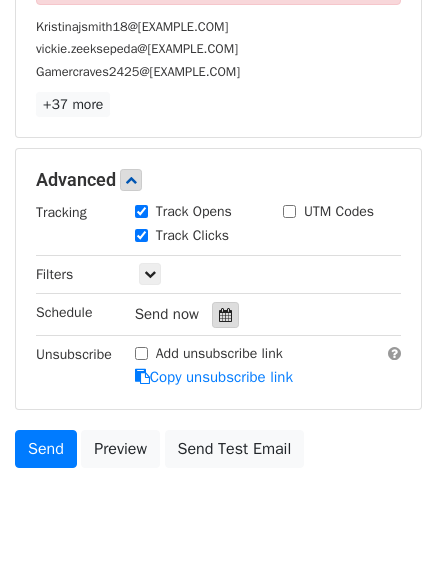 drag, startPoint x: 238, startPoint y: 316, endPoint x: 224, endPoint y: 309, distance: 15.652476 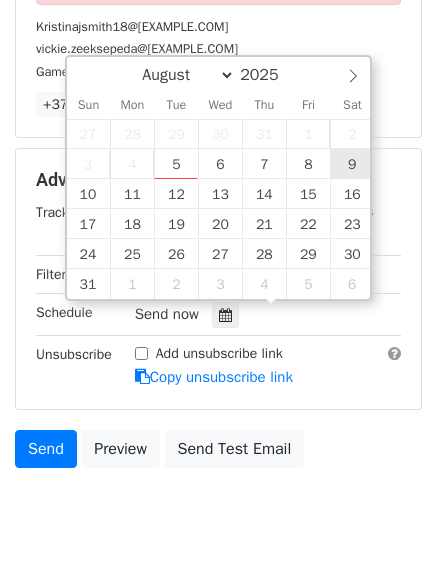 type on "2025-08-09 12:00" 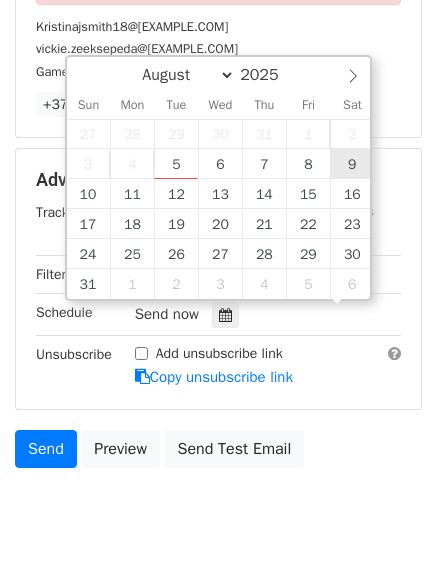 scroll, scrollTop: 1, scrollLeft: 0, axis: vertical 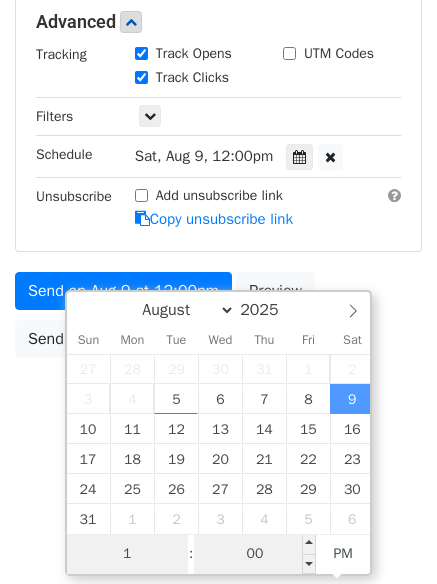 type on "1" 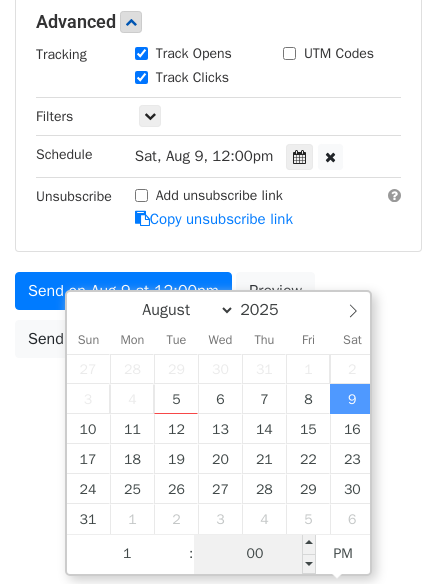 type on "2025-08-09 13:00" 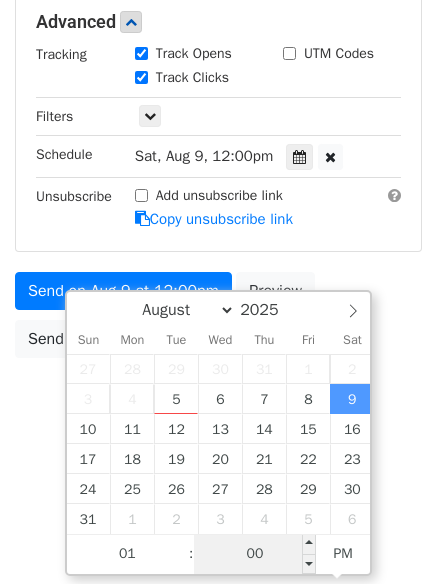 click on "00" at bounding box center [255, 554] 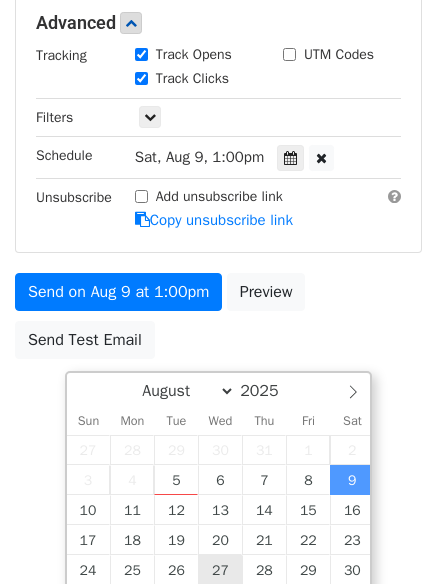 scroll, scrollTop: 495, scrollLeft: 0, axis: vertical 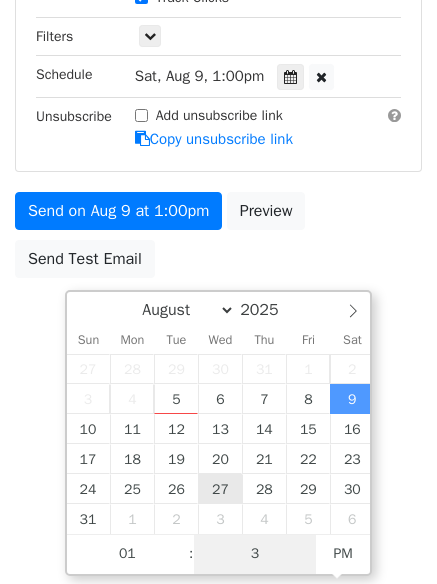 type on "33" 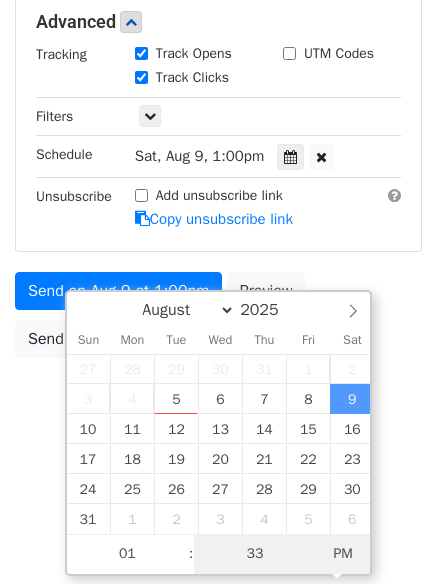type on "2025-08-09 01:33" 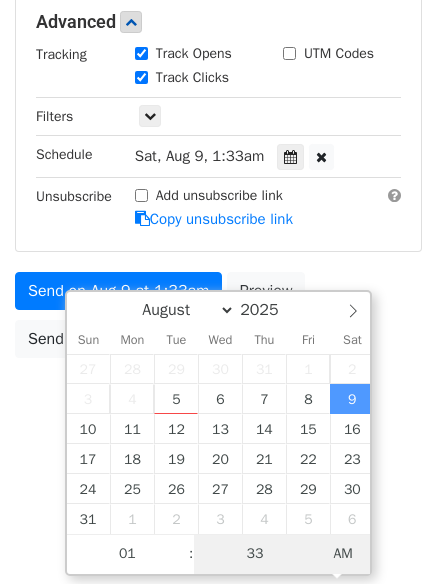 click on "AM" at bounding box center (343, 554) 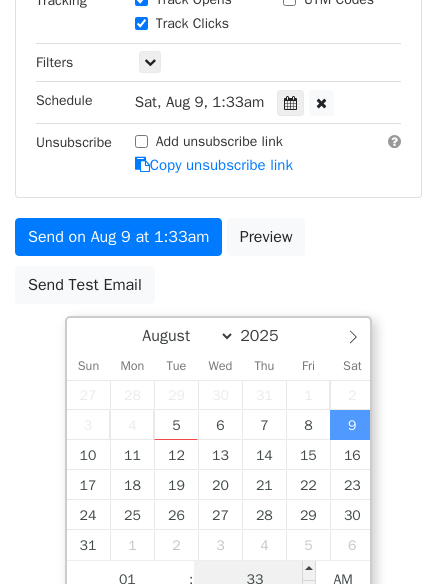 scroll, scrollTop: 495, scrollLeft: 0, axis: vertical 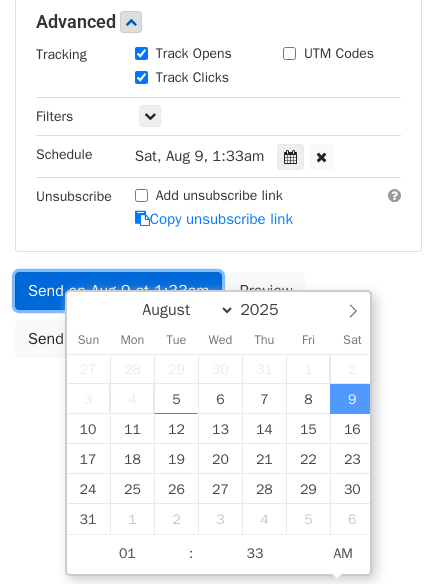 click on "Variables
Copy/paste...
{{Column A}}
{{Column B}}
{{Column C}}
{{Column D}}
{{Column E}}
{{Column F}}
{{Column G}}
{{Column H}}
Email column
Column A
Column B
Column C
Column D
Column E
Column F
Column G
Column H
Templates
Load...
No templates saved
Save
40 Recipients
Kristinajsmith18@gmail.com
vickie.zeeksepeda@gmail.com
Gamercraves2425@gmail.com
+37 more
40 Recipients
×
Kristinajsmith18@gmail.com
vickie.zeeksepeda@gmail.com
Gamercraves2425@gmail.com
tjtrent0213@gmail.comLi
mrsgaymg@gmail.com
Ridleyc520@yahoo.com
hallkadee401@gmail.com
dallashall242@gmail.com
Walterneill507@gmail.com
budrudy2113@gmail.com
hhff44992@gmail.com
alluswe2323@gmail.com
Rockg5752@gmail.com
Dewey177@outlook.com" at bounding box center (218, -10) 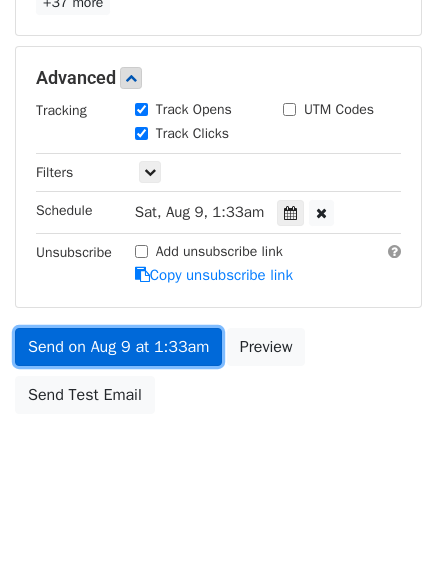 scroll, scrollTop: 437, scrollLeft: 0, axis: vertical 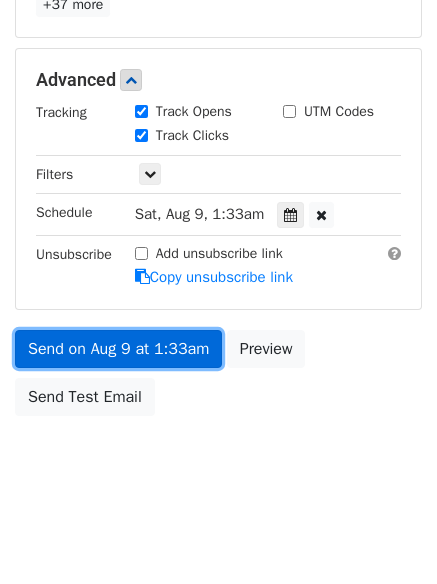 click on "Send on Aug 9 at 1:33am" at bounding box center [118, 349] 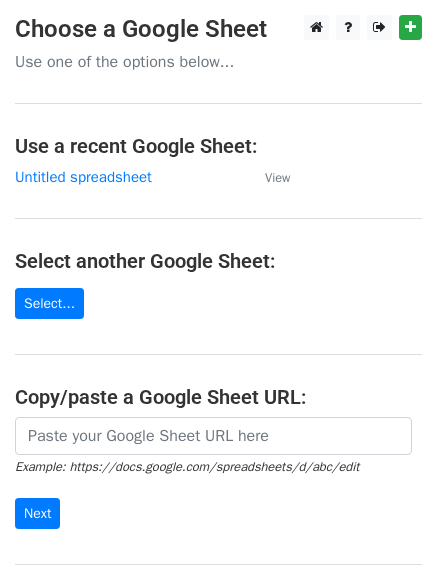 scroll, scrollTop: 0, scrollLeft: 0, axis: both 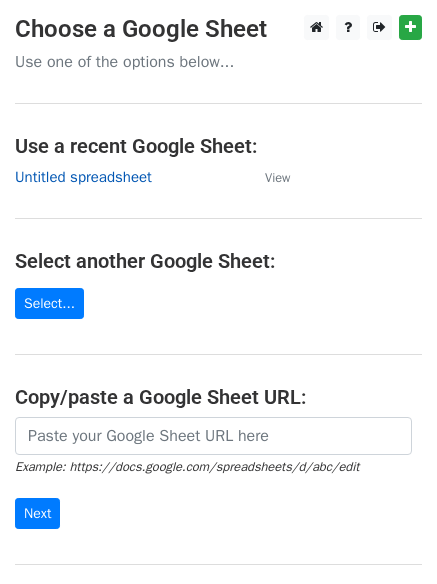 click on "Untitled spreadsheet" at bounding box center [83, 177] 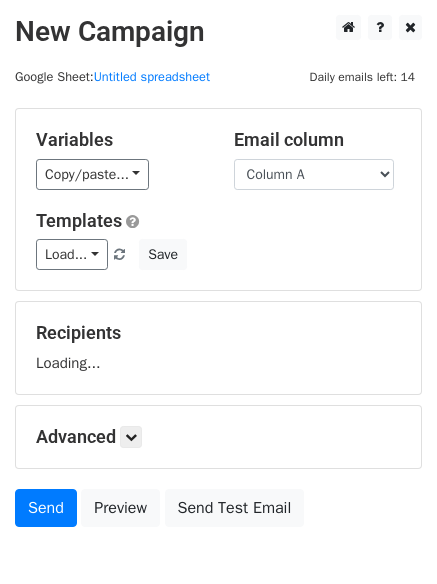 scroll, scrollTop: 0, scrollLeft: 0, axis: both 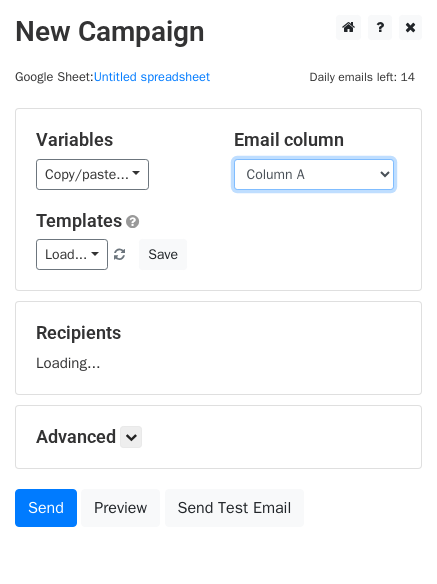 drag, startPoint x: 313, startPoint y: 177, endPoint x: 310, endPoint y: 187, distance: 10.440307 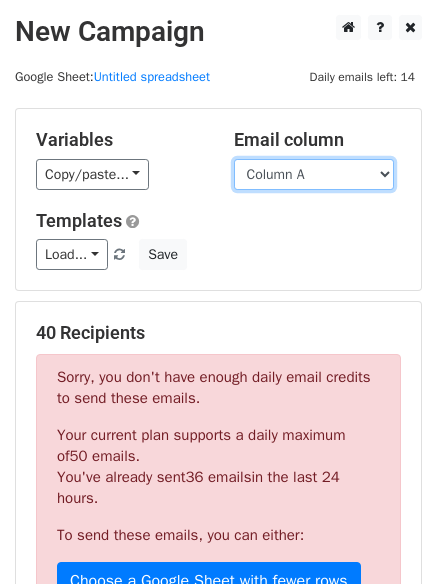 click on "Column A
Column B
Column C
Column D
Column E
Column F
Column G
Column H" at bounding box center (314, 174) 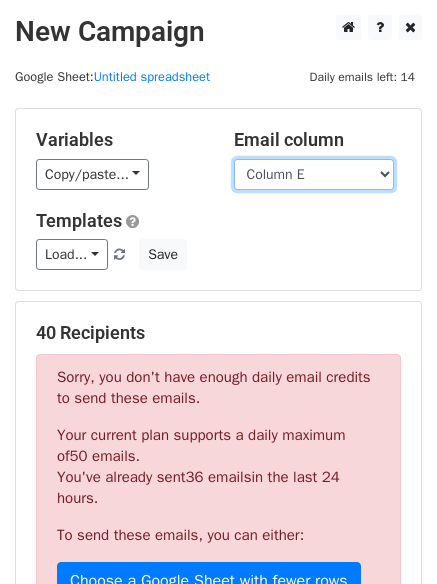 click on "Column A
Column B
Column C
Column D
Column E
Column F
Column G
Column H" at bounding box center (314, 174) 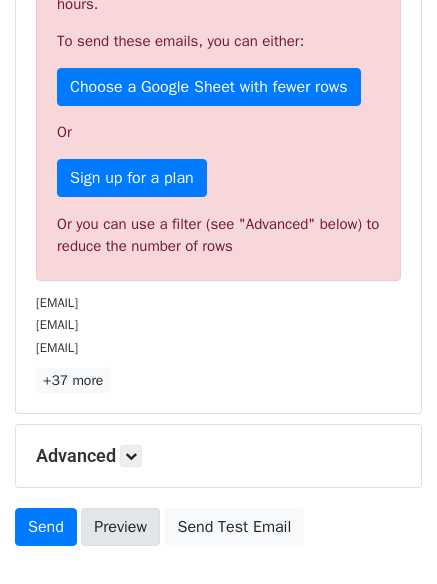scroll, scrollTop: 613, scrollLeft: 0, axis: vertical 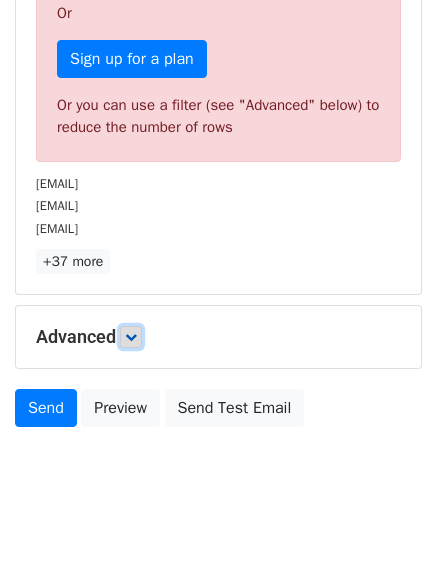 click at bounding box center (131, 337) 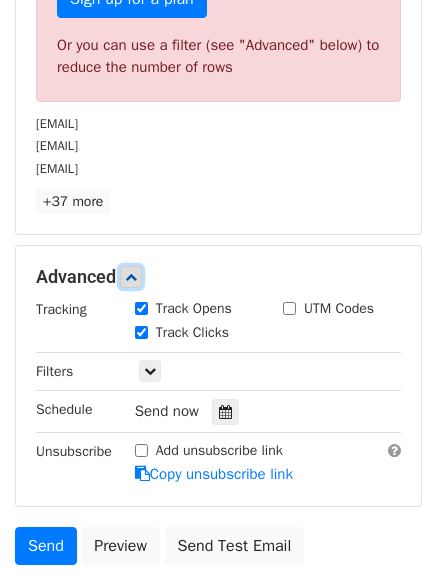 scroll, scrollTop: 786, scrollLeft: 0, axis: vertical 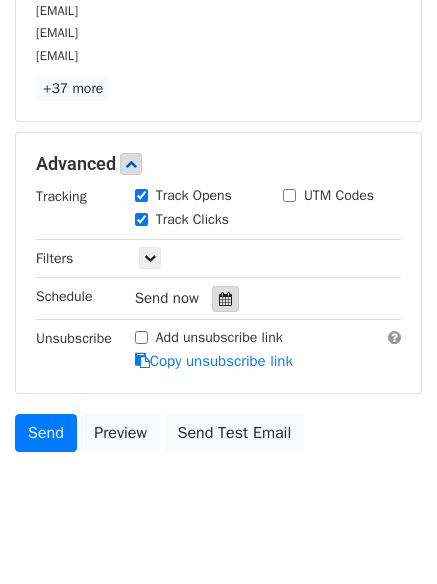 click at bounding box center [225, 299] 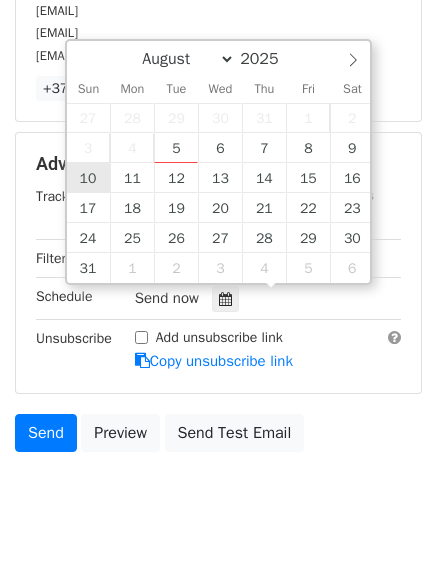 type on "2025-08-10 12:00" 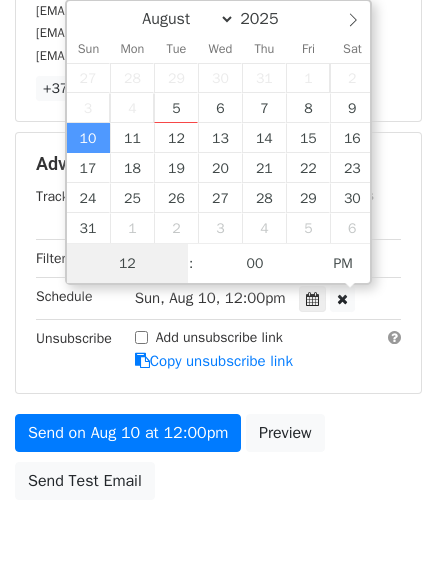 scroll, scrollTop: 1, scrollLeft: 0, axis: vertical 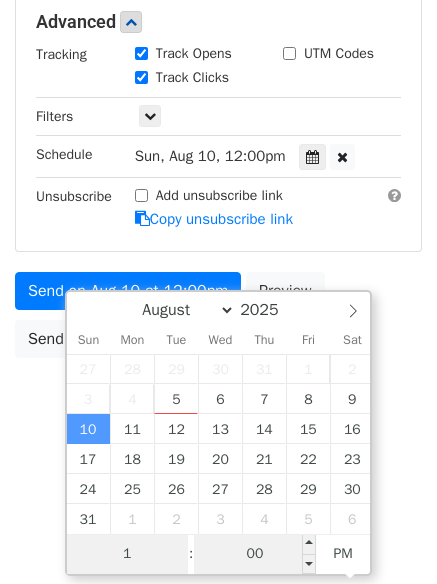 type on "1" 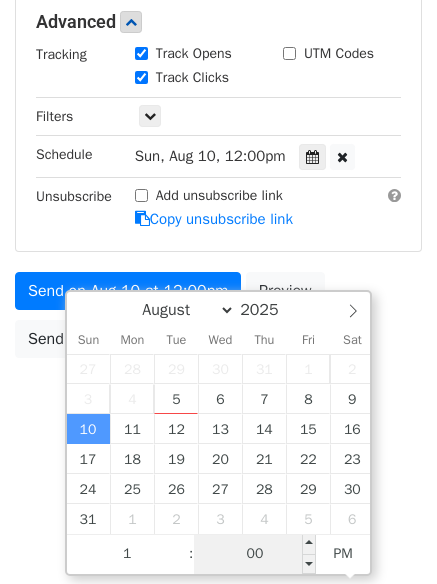 type on "[DATE] [TIME]" 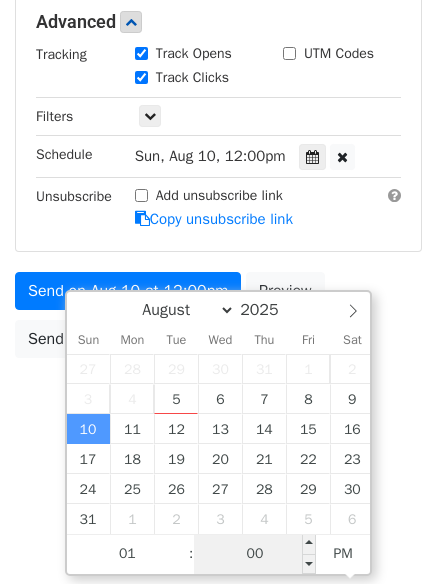 click on "00" at bounding box center [255, 554] 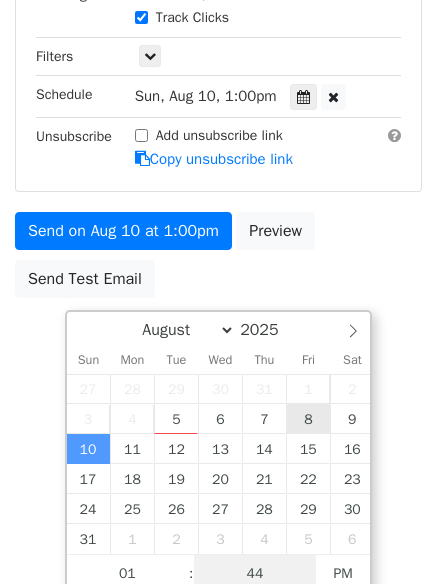 scroll, scrollTop: 495, scrollLeft: 0, axis: vertical 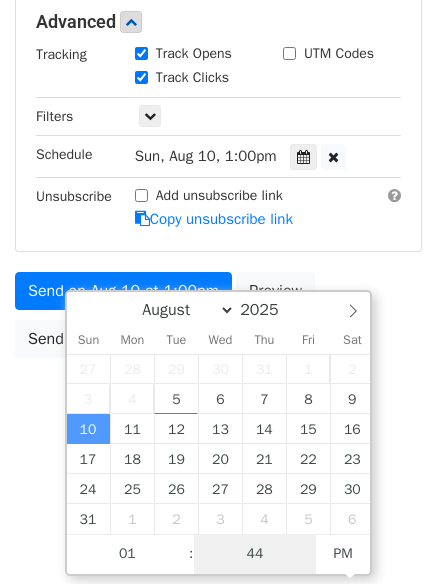 type on "44" 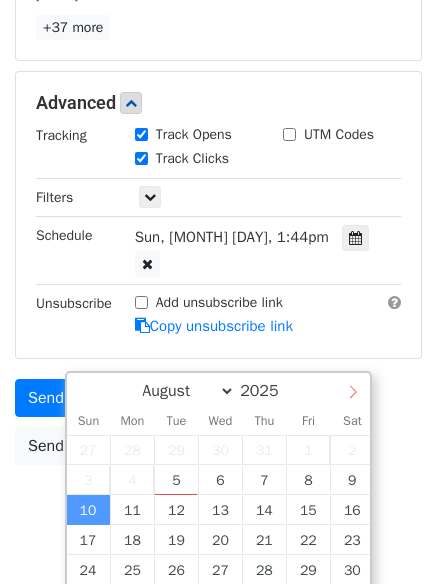 scroll, scrollTop: 495, scrollLeft: 0, axis: vertical 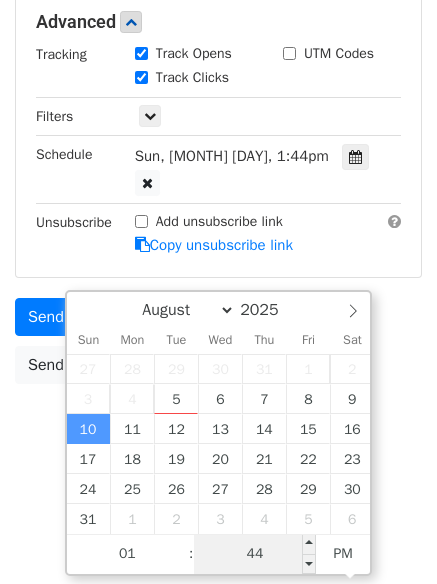 click on "44" at bounding box center (255, 554) 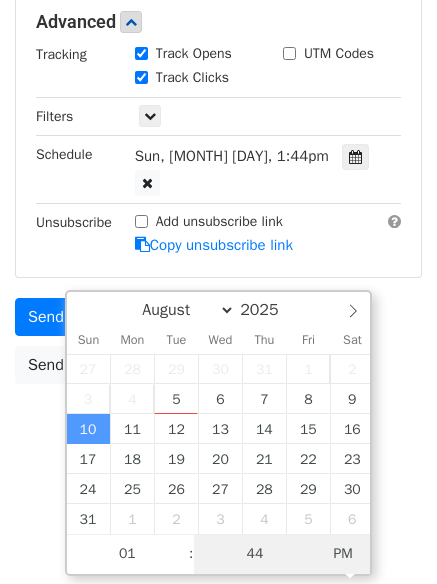 type on "[DATE] [TIME]" 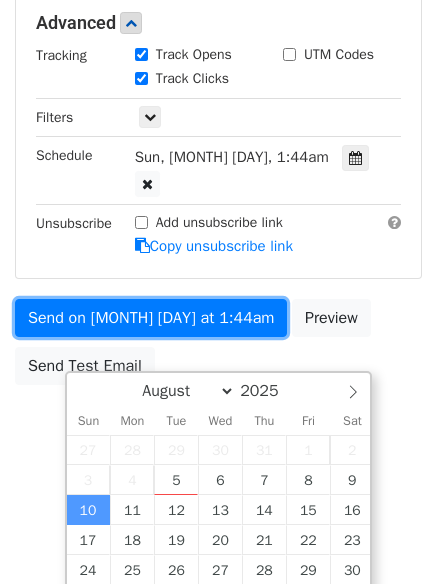 click on "Sun, [MONTH] [DAY], 1:44am" at bounding box center [218, 44] 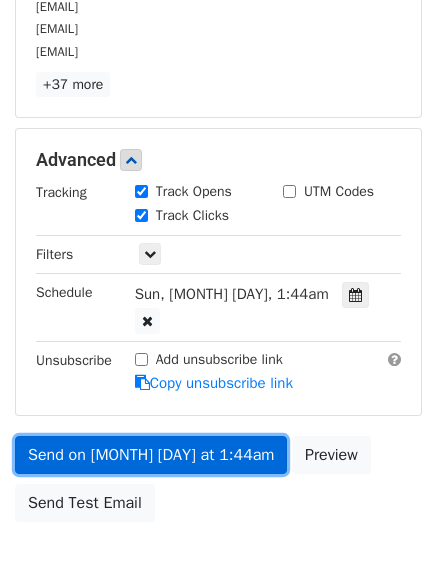 click on "Send on [MONTH] [DAY] at 1:44am" at bounding box center [151, 455] 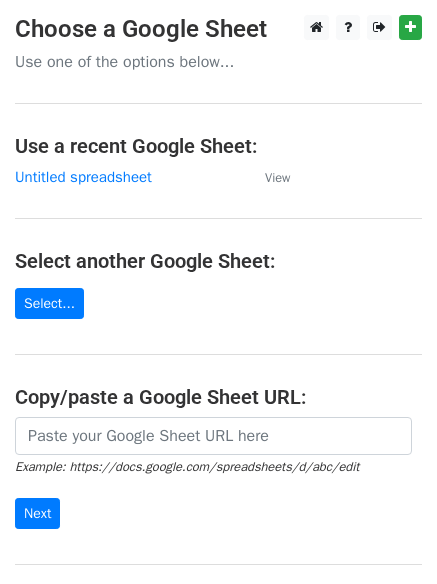 scroll, scrollTop: 0, scrollLeft: 0, axis: both 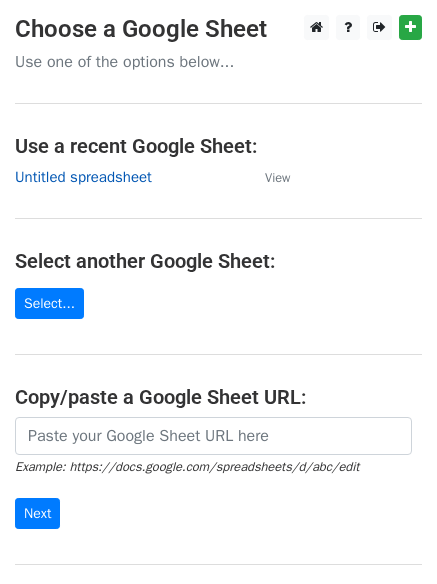 click on "Untitled spreadsheet" at bounding box center (83, 177) 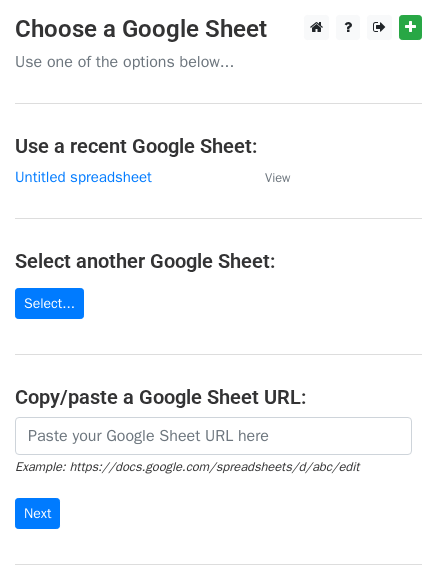 click on "Choose a Google Sheet
Use one of the options below...
Use a recent Google Sheet:
Untitled spreadsheet
View
Select another Google Sheet:
Select...
Copy/paste a Google Sheet URL:
Example:
https://docs.google.com/spreadsheets/d/abc/edit
Next
Google Sheets
Need help?
Help
×
Why do I need to copy/paste a Google Sheet URL?
Normally, MergeMail would show you a list of your Google Sheets to choose from, but because you didn't allow MergeMail access to your Google Drive, it cannot show you a list of your Google Sheets. You can read more about permissions in our  support pages .
If you'd like to see a list of your Google Sheets, you'll need to  sign out of MergeMail  and then sign back in and allow access to your Google Drive.
Are your recipients in a CSV or Excel file?
Import your CSV or Excel file into a Google Sheet  then try again.
Need help with something else?
," at bounding box center [218, 325] 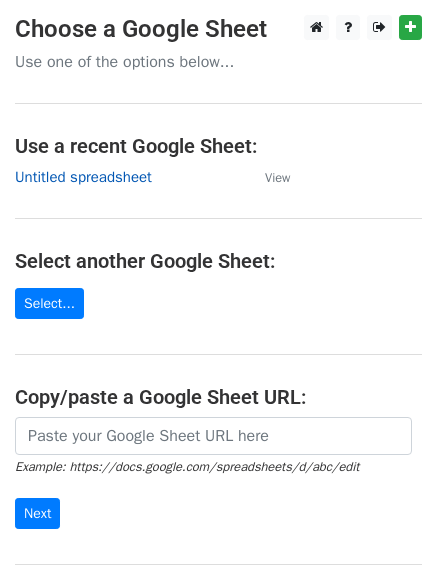 click on "Untitled spreadsheet" at bounding box center [83, 177] 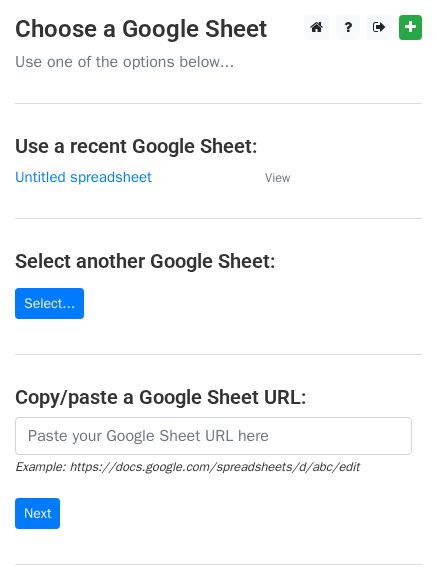 click on "Use a recent Google Sheet:" at bounding box center [218, 146] 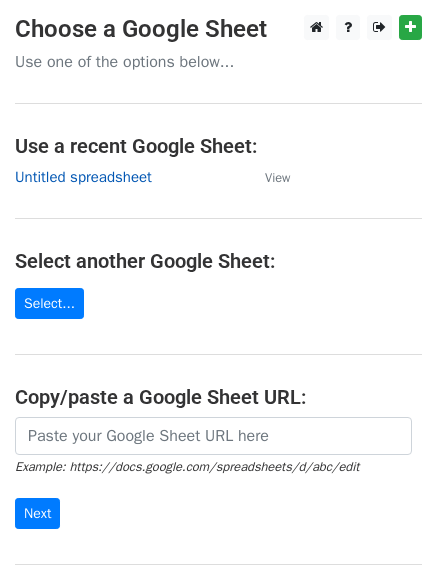 click on "Untitled spreadsheet" at bounding box center [83, 177] 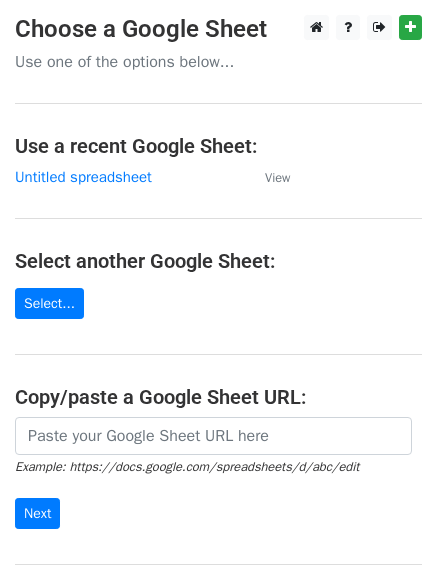 click on "Untitled spreadsheet" at bounding box center [130, 177] 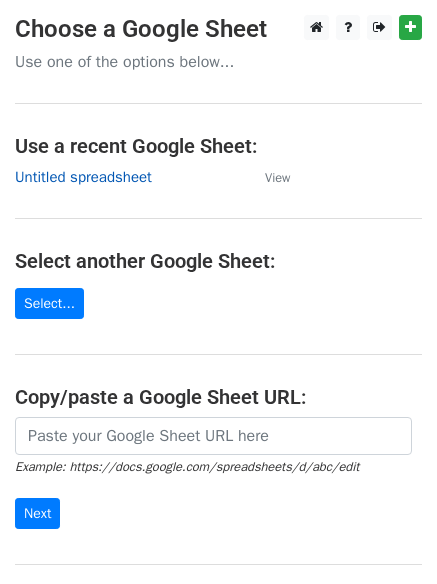 click on "Untitled spreadsheet" at bounding box center (83, 177) 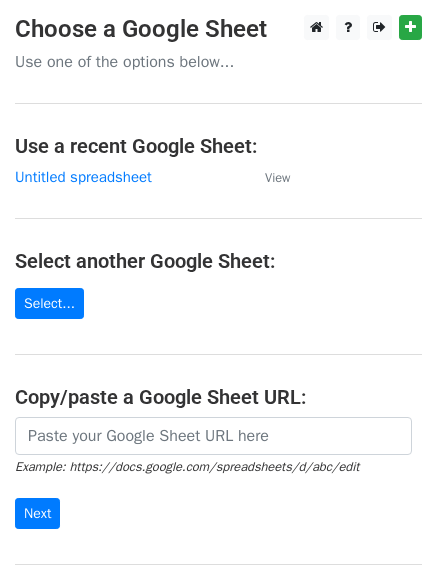 click on "Use a recent Google Sheet:" at bounding box center (218, 146) 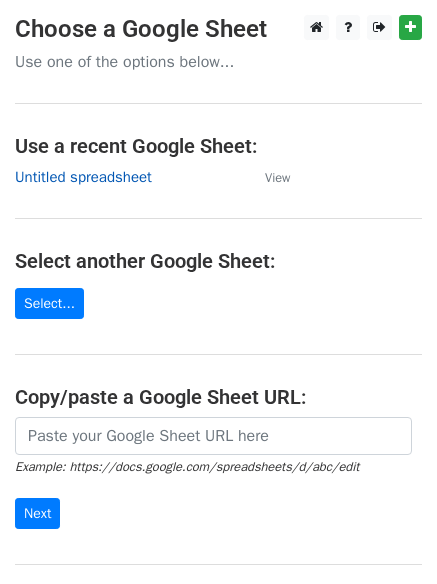 click on "Untitled spreadsheet" at bounding box center [83, 177] 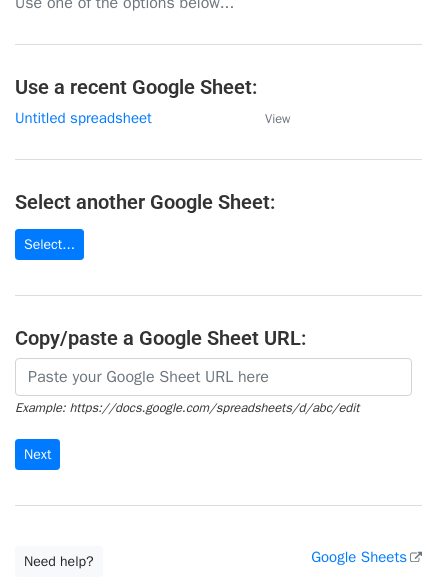 scroll, scrollTop: 0, scrollLeft: 0, axis: both 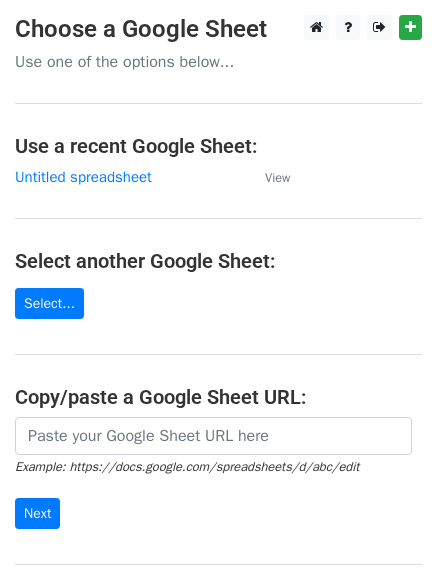 click on "Untitled spreadsheet" at bounding box center [130, 177] 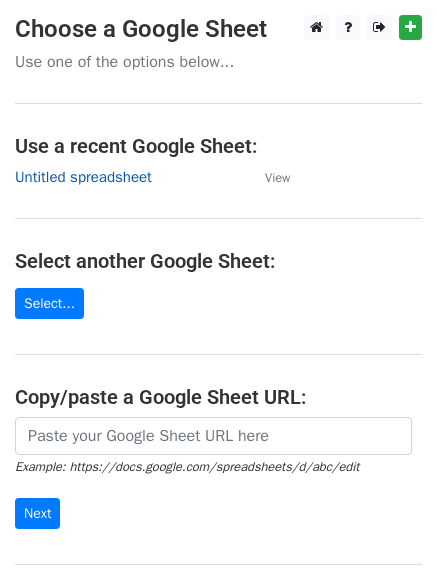 click on "Untitled spreadsheet" at bounding box center (83, 177) 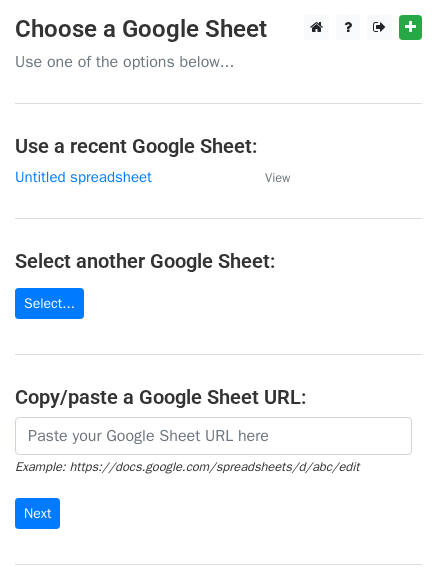 click on "Choose a Google Sheet
Use one of the options below...
Use a recent Google Sheet:
Untitled spreadsheet
View
Select another Google Sheet:
Select...
Copy/paste a Google Sheet URL:
Example:
https://docs.google.com/spreadsheets/d/abc/edit
Next
Google Sheets
Need help?
Help
×
Why do I need to copy/paste a Google Sheet URL?
Normally, MergeMail would show you a list of your Google Sheets to choose from, but because you didn't allow MergeMail access to your Google Drive, it cannot show you a list of your Google Sheets. You can read more about permissions in our  support pages .
If you'd like to see a list of your Google Sheets, you'll need to  sign out of MergeMail  and then sign back in and allow access to your Google Drive.
Are your recipients in a CSV or Excel file?
Import your CSV or Excel file into a Google Sheet  then try again.
Need help with something else?
," at bounding box center (218, 325) 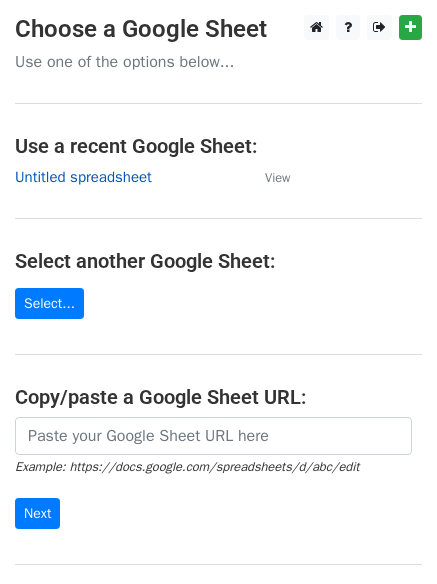 click on "Untitled spreadsheet" at bounding box center (83, 177) 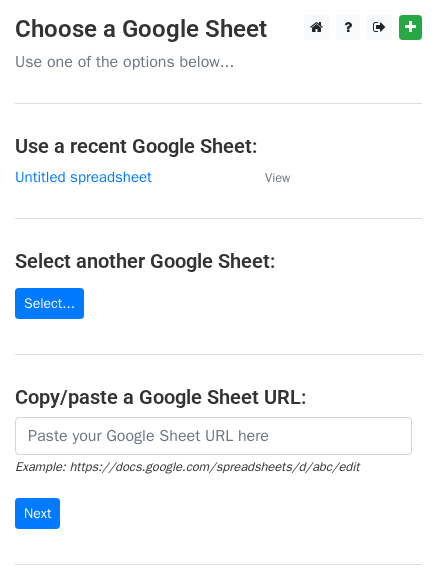 scroll, scrollTop: 0, scrollLeft: 0, axis: both 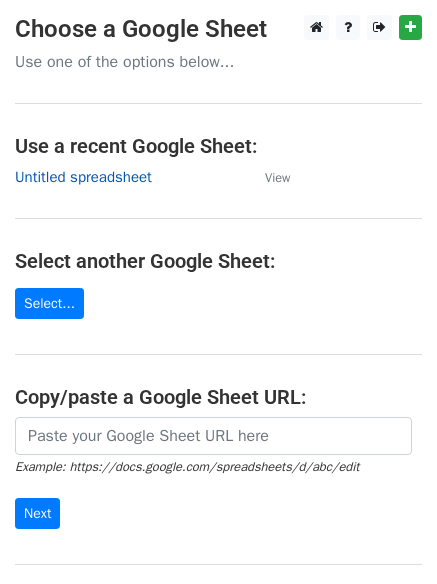 click on "Untitled spreadsheet" at bounding box center [83, 177] 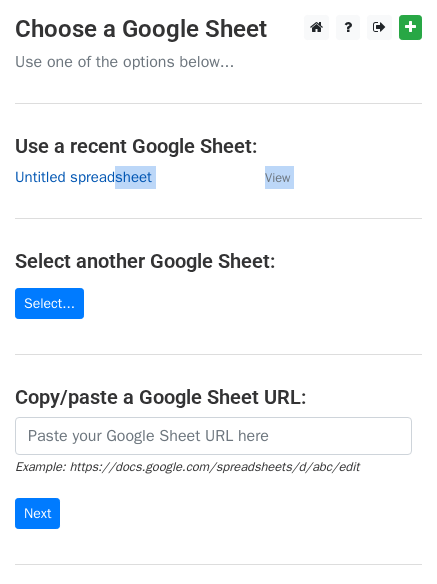 click on "Untitled spreadsheet" at bounding box center (83, 177) 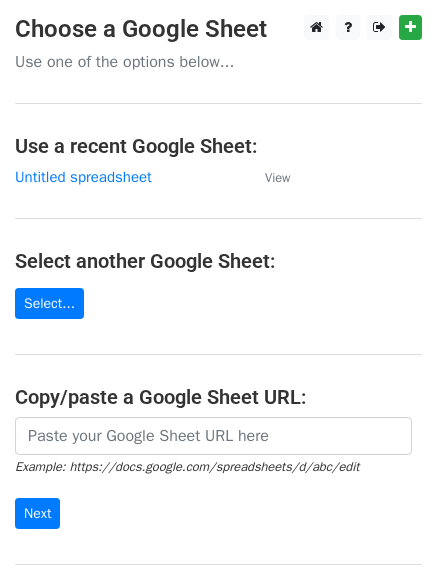 click on "Choose a Google Sheet
Use one of the options below...
Use a recent Google Sheet:
Untitled spreadsheet
View
Select another Google Sheet:
Select...
Copy/paste a Google Sheet URL:
Example:
https://docs.google.com/spreadsheets/d/abc/edit
Next
Google Sheets
Need help?
Help
×
Why do I need to copy/paste a Google Sheet URL?
Normally, MergeMail would show you a list of your Google Sheets to choose from, but because you didn't allow MergeMail access to your Google Drive, it cannot show you a list of your Google Sheets. You can read more about permissions in our  support pages .
If you'd like to see a list of your Google Sheets, you'll need to  sign out of MergeMail  and then sign back in and allow access to your Google Drive.
Are your recipients in a CSV or Excel file?
Import your CSV or Excel file into a Google Sheet  then try again.
Need help with something else?
," at bounding box center (218, 325) 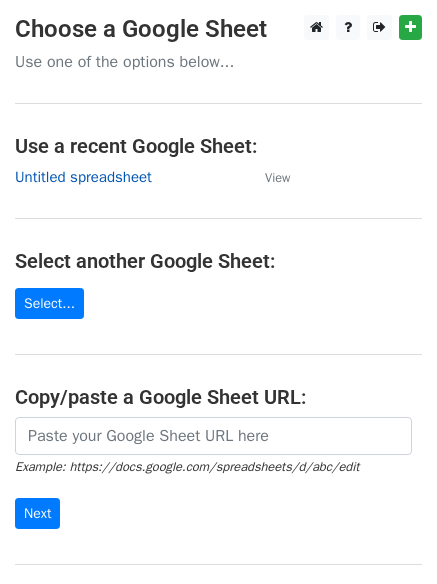 click on "Untitled spreadsheet" at bounding box center (83, 177) 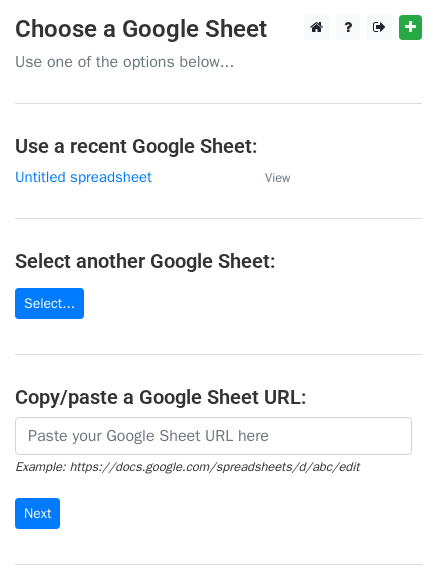 click on "Choose a Google Sheet
Use one of the options below...
Use a recent Google Sheet:
Untitled spreadsheet
View
Select another Google Sheet:
Select...
Copy/paste a Google Sheet URL:
Example:
https://docs.google.com/spreadsheets/d/abc/edit
Next
Google Sheets
Need help?
Help
×
Why do I need to copy/paste a Google Sheet URL?
Normally, MergeMail would show you a list of your Google Sheets to choose from, but because you didn't allow MergeMail access to your Google Drive, it cannot show you a list of your Google Sheets. You can read more about permissions in our  support pages .
If you'd like to see a list of your Google Sheets, you'll need to  sign out of MergeMail  and then sign back in and allow access to your Google Drive.
Are your recipients in a CSV or Excel file?
Import your CSV or Excel file into a Google Sheet  then try again.
Need help with something else?
," at bounding box center (218, 325) 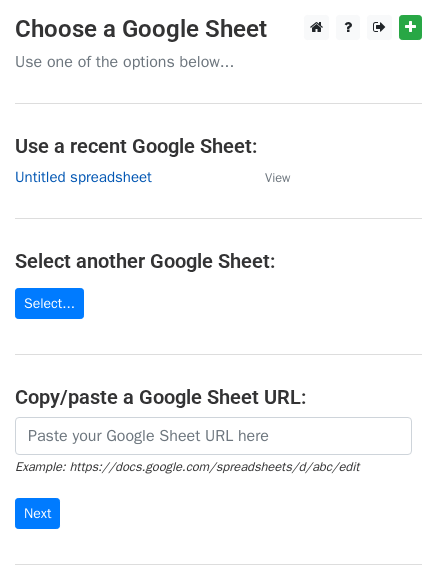 click on "Untitled spreadsheet" at bounding box center [83, 177] 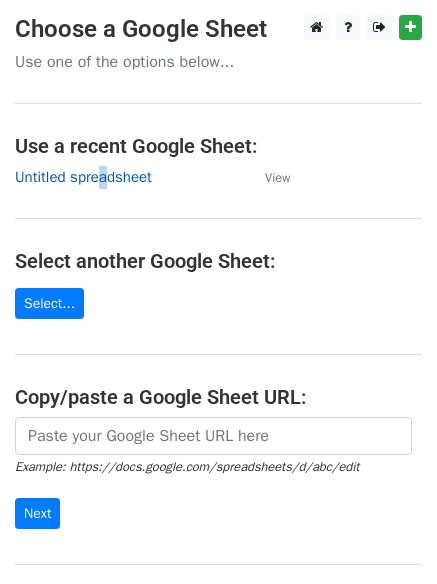 click on "Untitled spreadsheet" at bounding box center (83, 177) 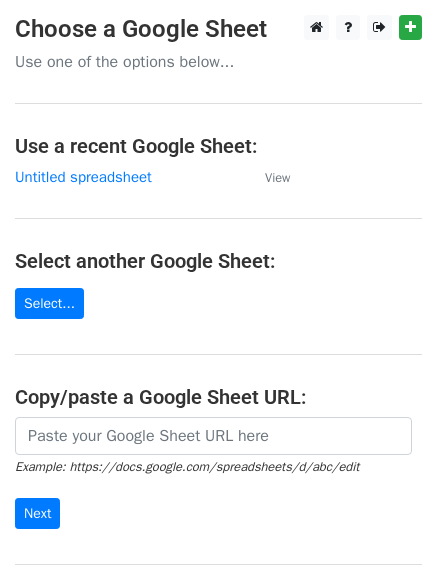 click on "Choose a Google Sheet
Use one of the options below...
Use a recent Google Sheet:
Untitled spreadsheet
View
Select another Google Sheet:
Select...
Copy/paste a Google Sheet URL:
Example:
https://docs.google.com/spreadsheets/d/abc/edit
Next
Google Sheets
Need help?
Help
×
Why do I need to copy/paste a Google Sheet URL?
Normally, MergeMail would show you a list of your Google Sheets to choose from, but because you didn't allow MergeMail access to your Google Drive, it cannot show you a list of your Google Sheets. You can read more about permissions in our  support pages .
If you'd like to see a list of your Google Sheets, you'll need to  sign out of MergeMail  and then sign back in and allow access to your Google Drive.
Are your recipients in a CSV or Excel file?
Import your CSV or Excel file into a Google Sheet  then try again.
Need help with something else?
," at bounding box center [218, 325] 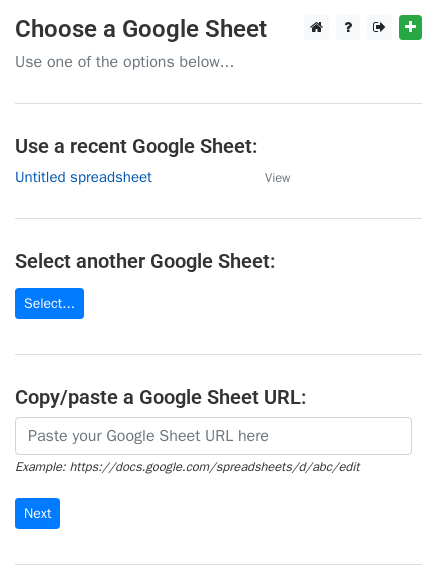 click on "Untitled spreadsheet" at bounding box center (83, 177) 